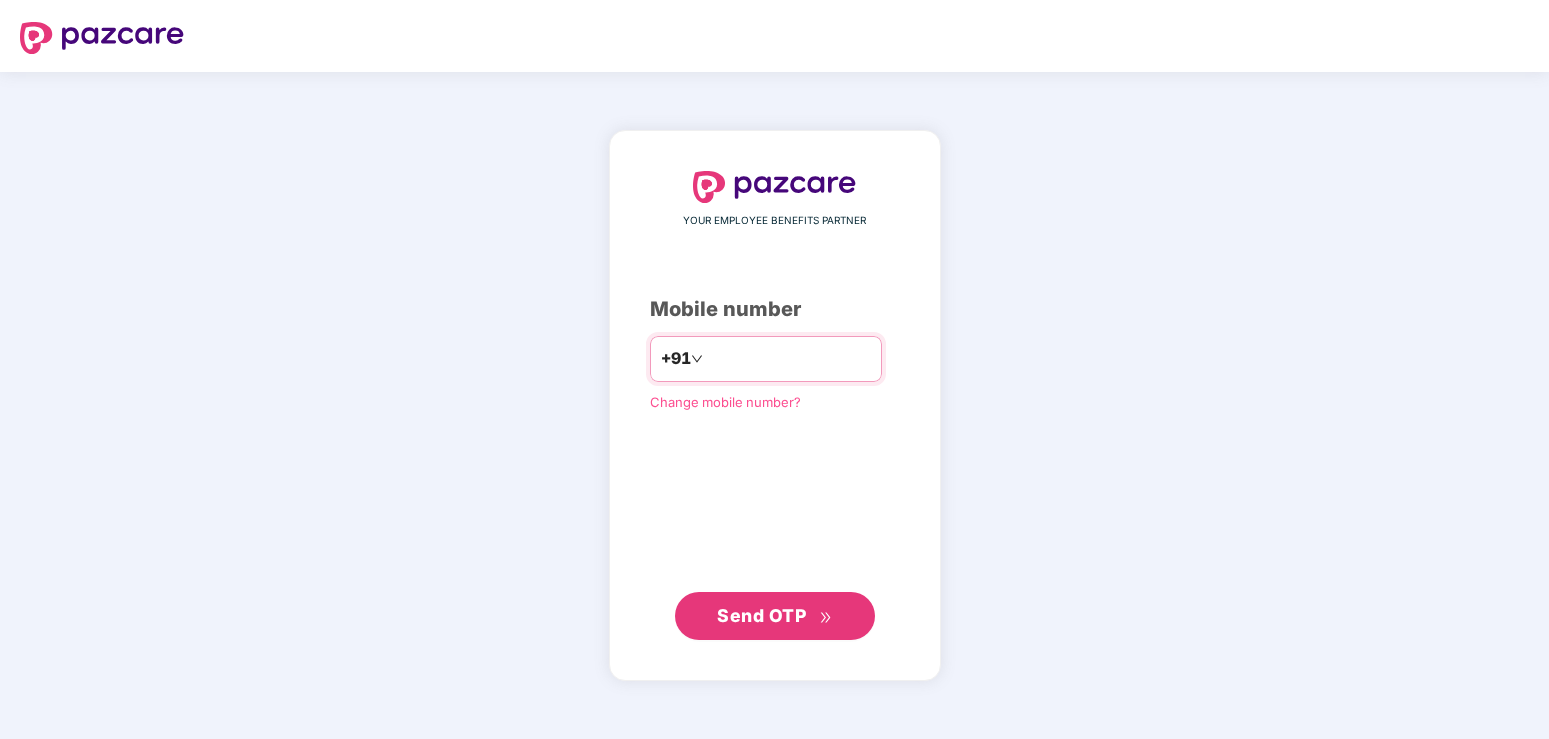 scroll, scrollTop: 0, scrollLeft: 0, axis: both 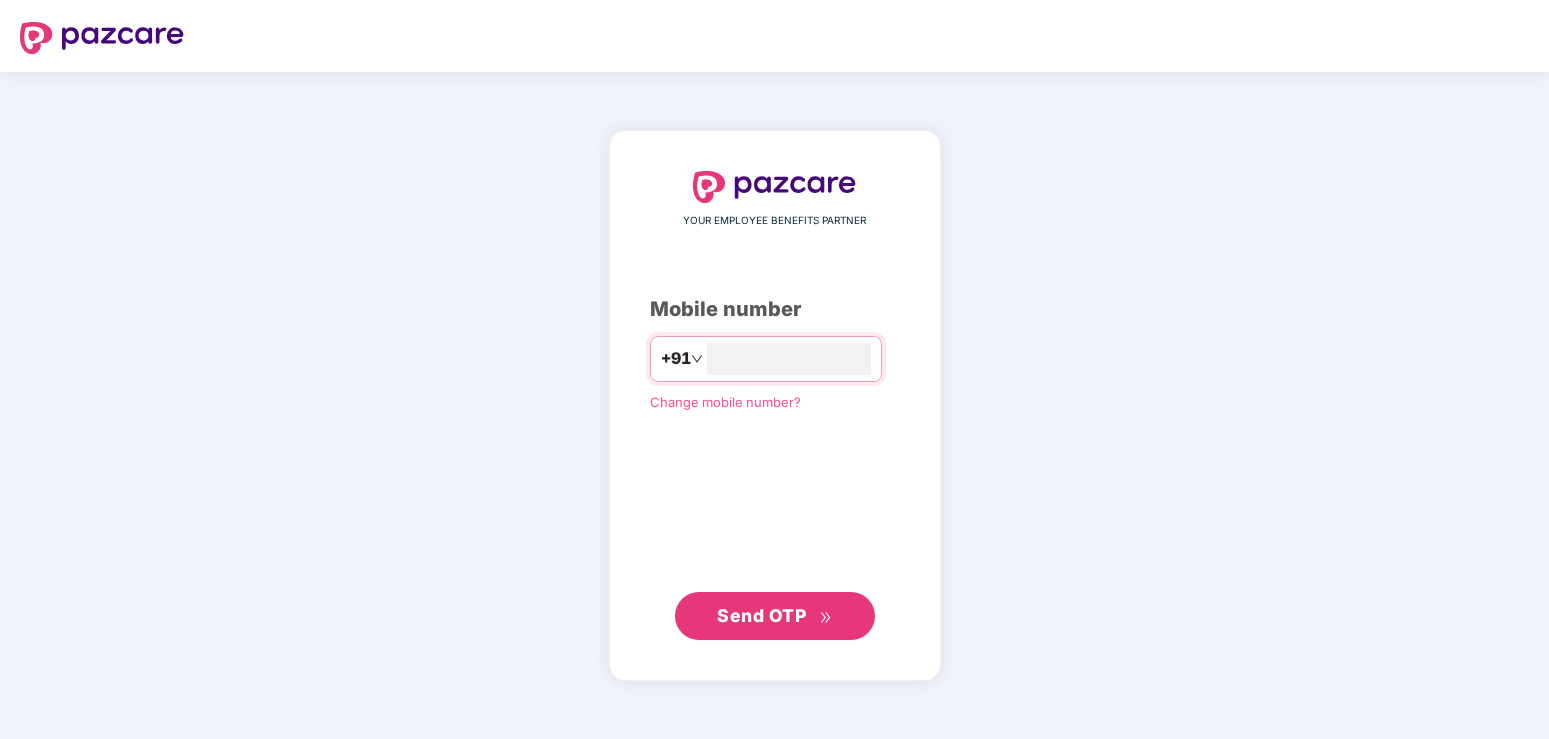 type on "**********" 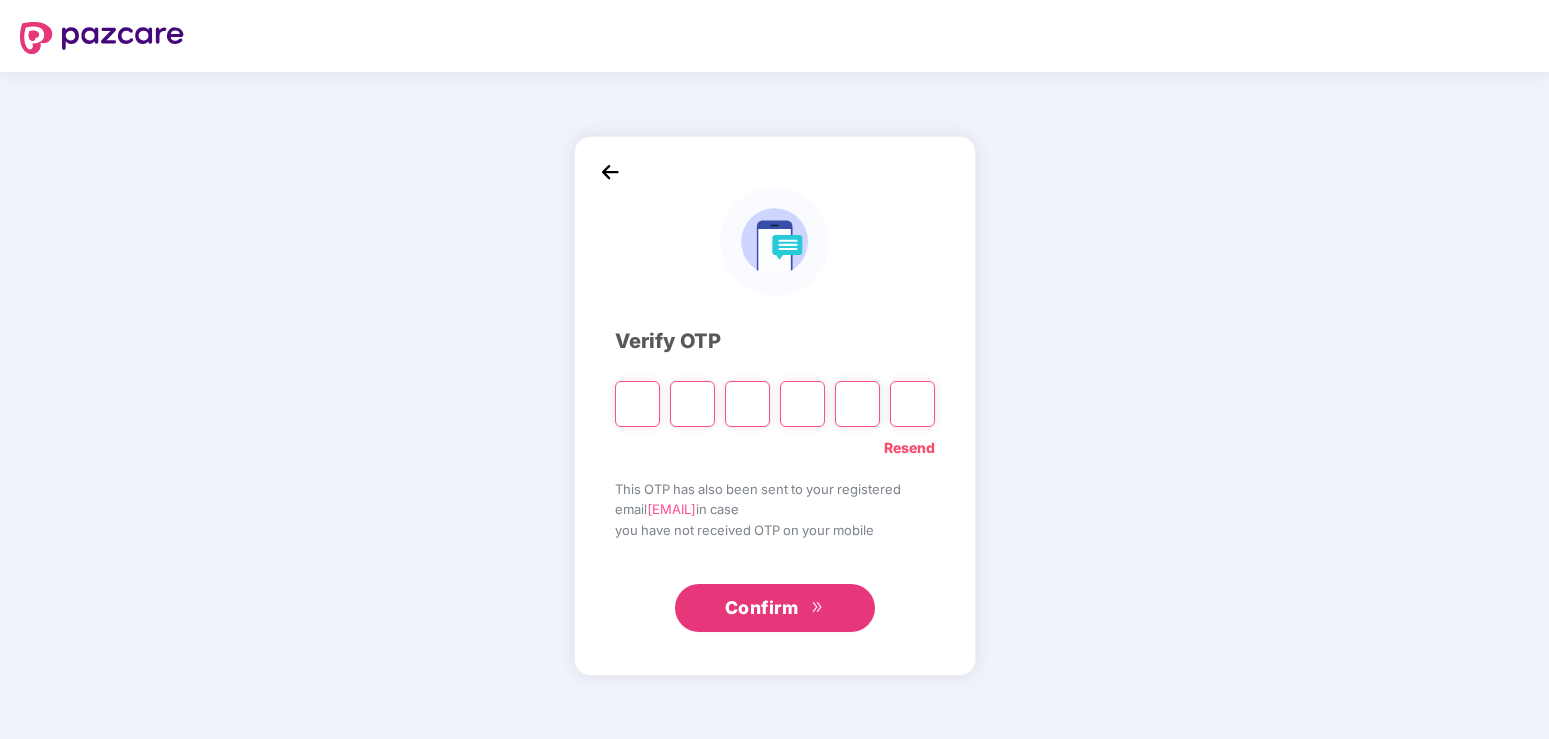 type on "*" 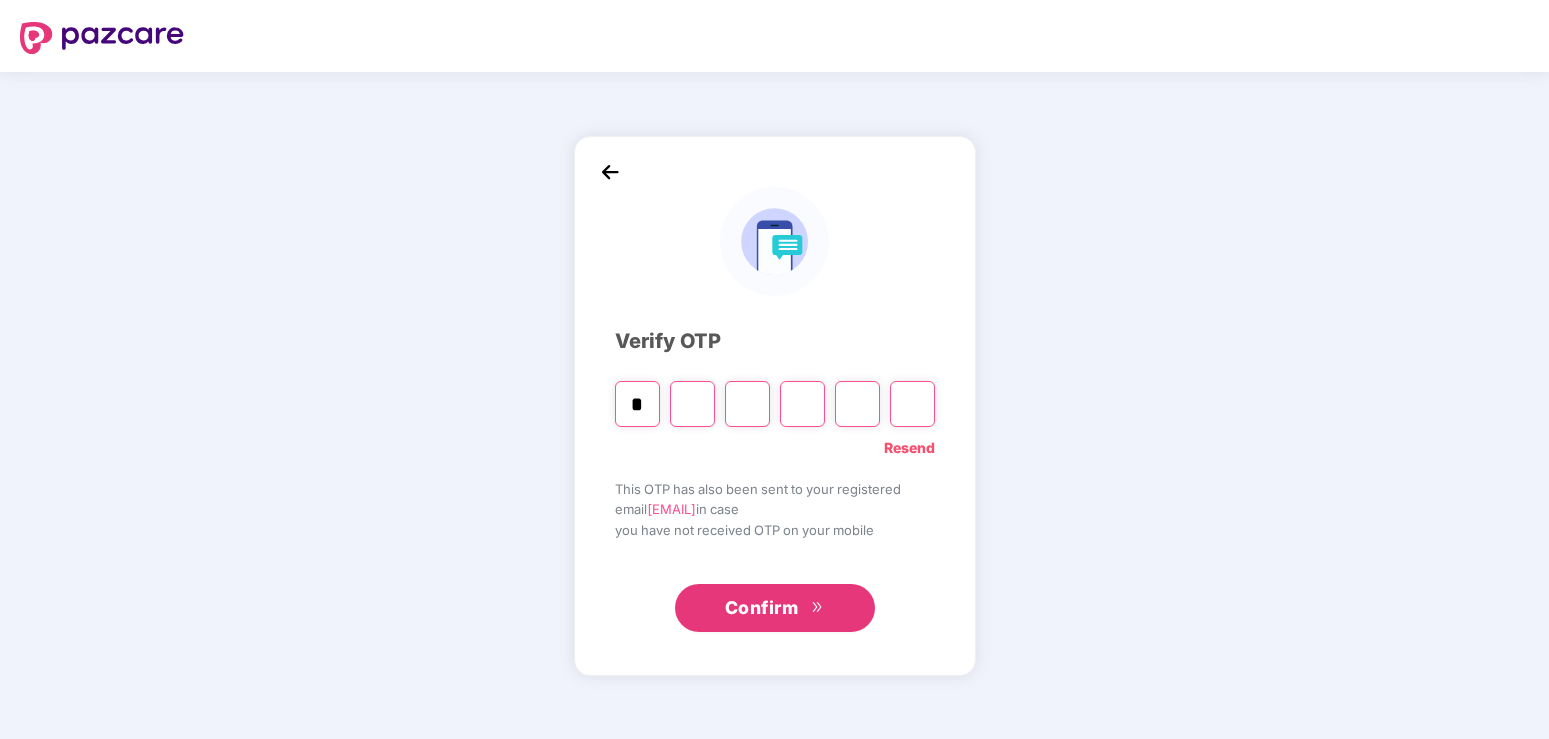 type on "*" 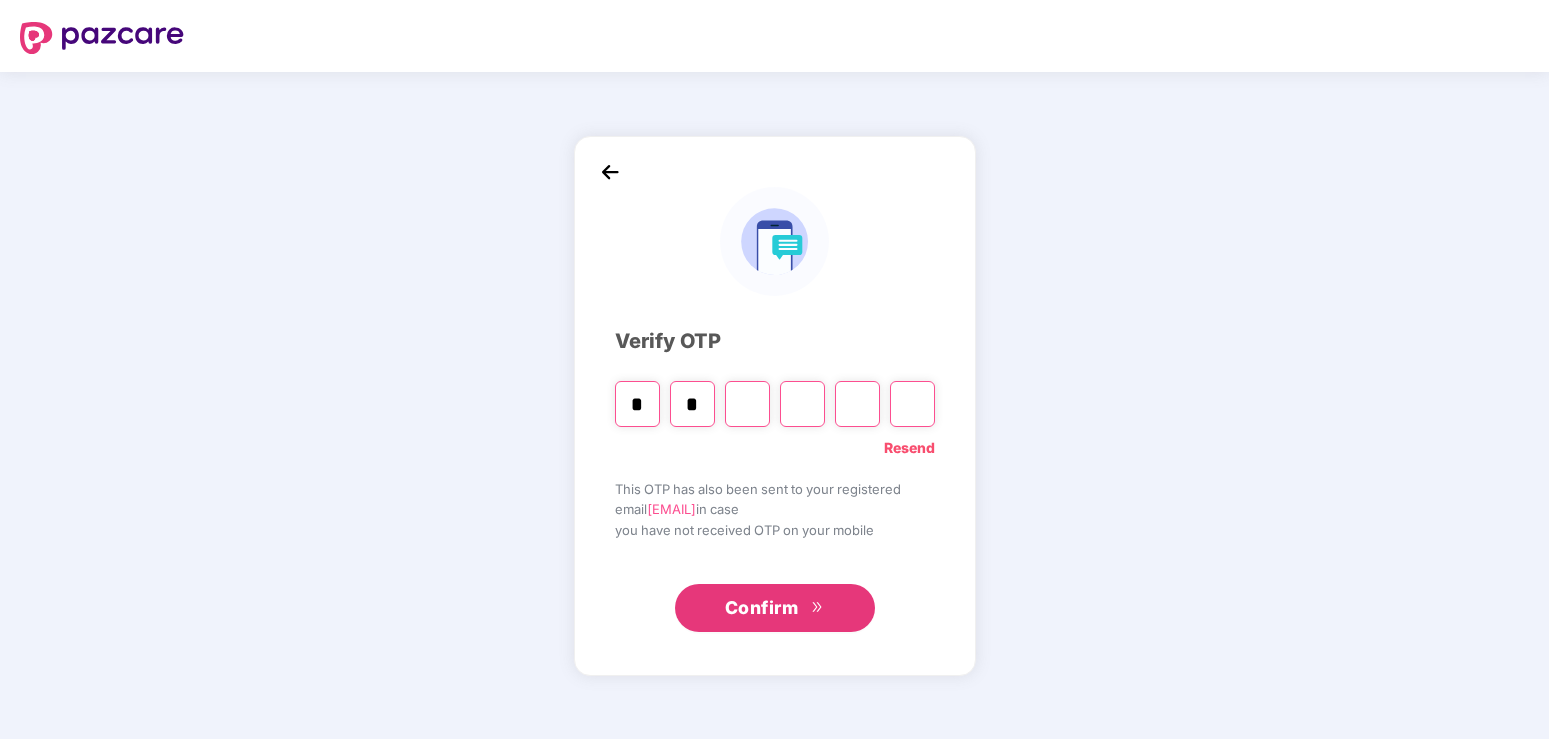 type on "*" 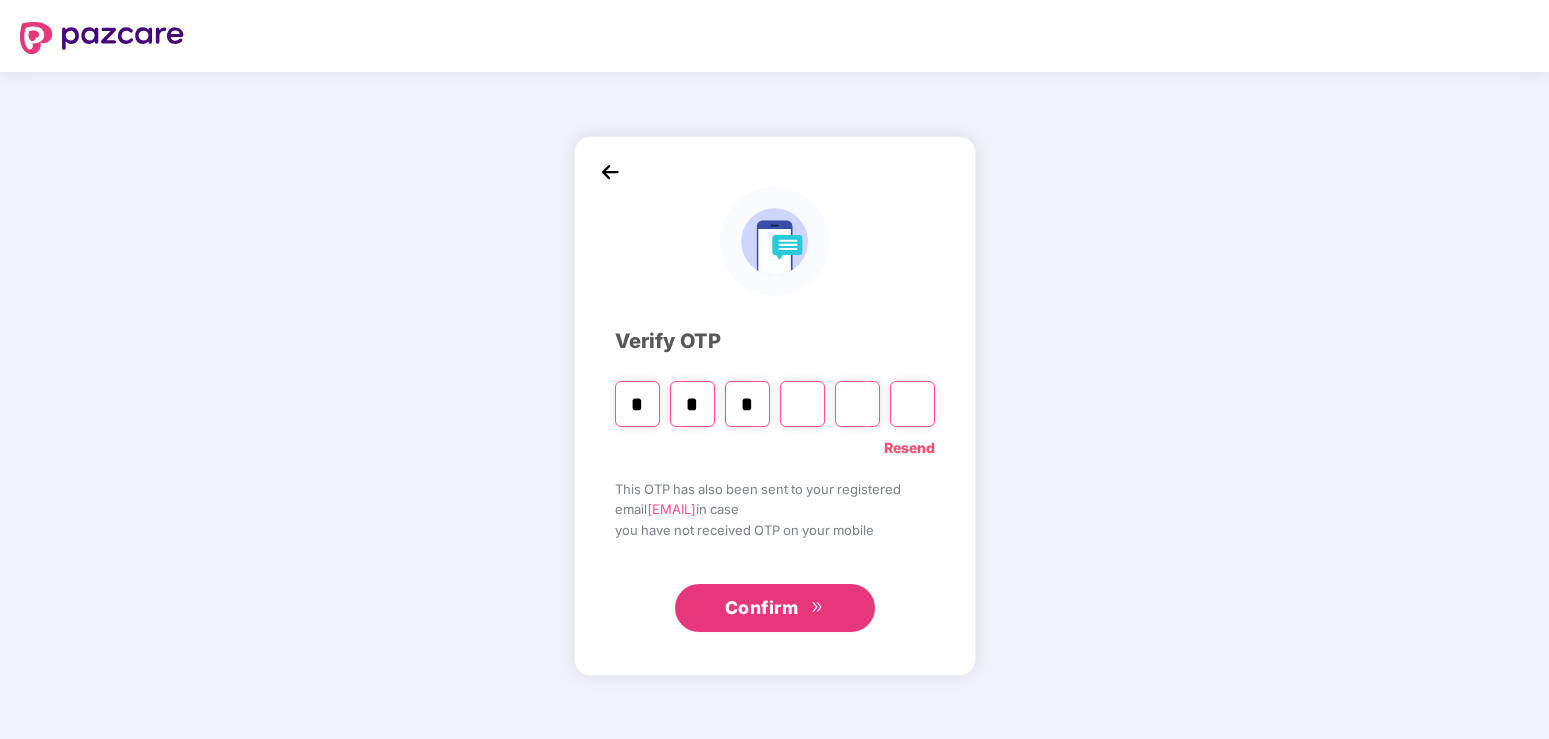 type on "*" 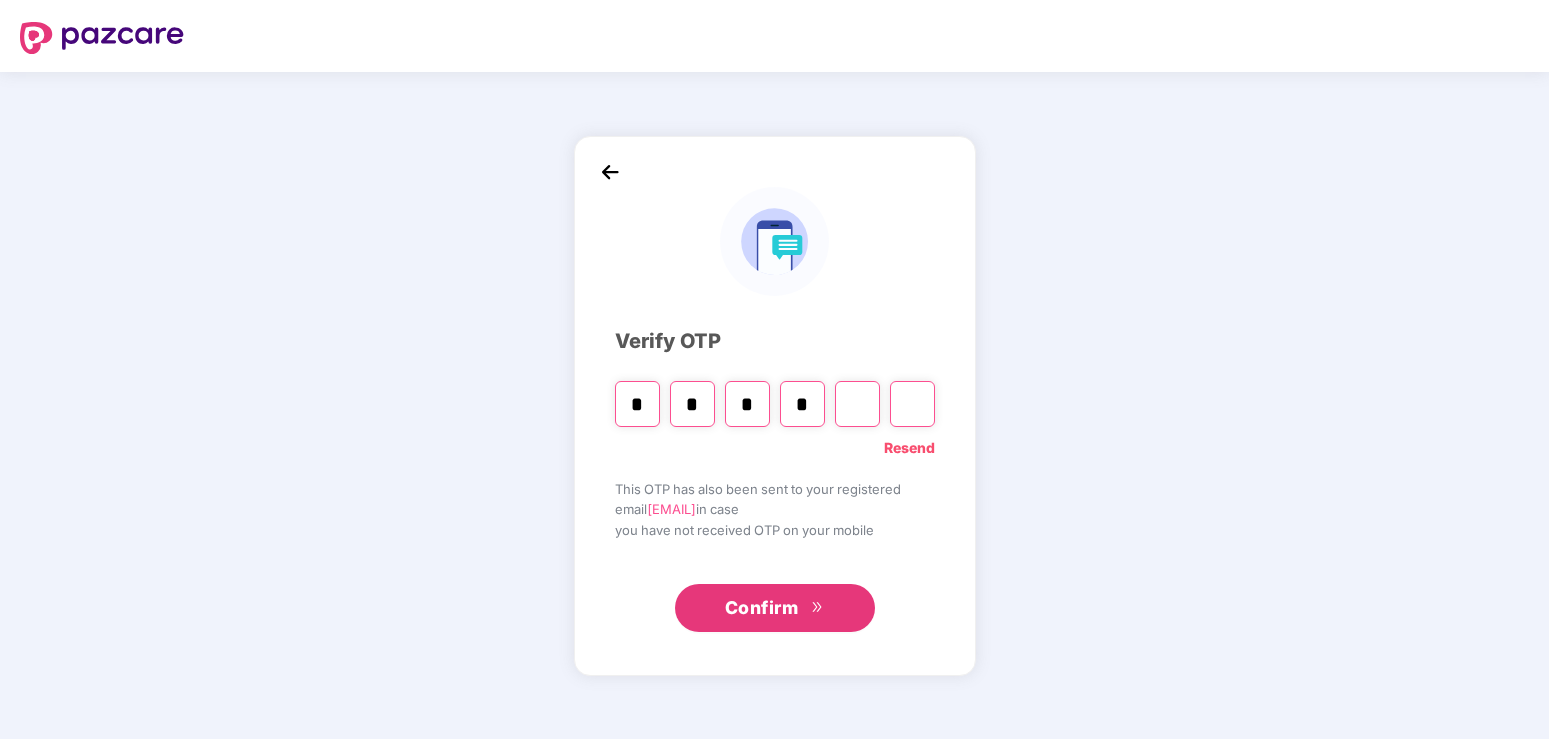 type on "*" 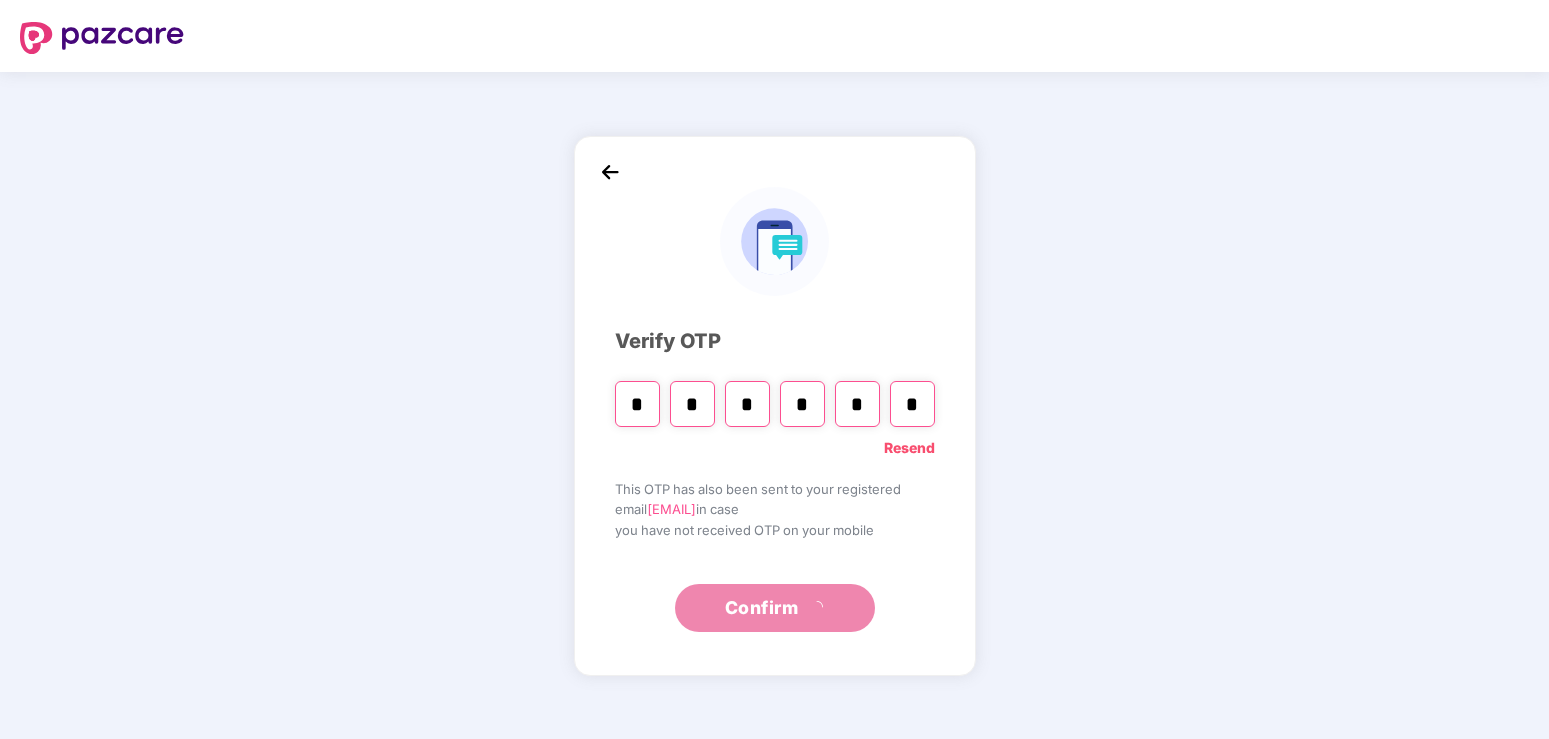 type on "*" 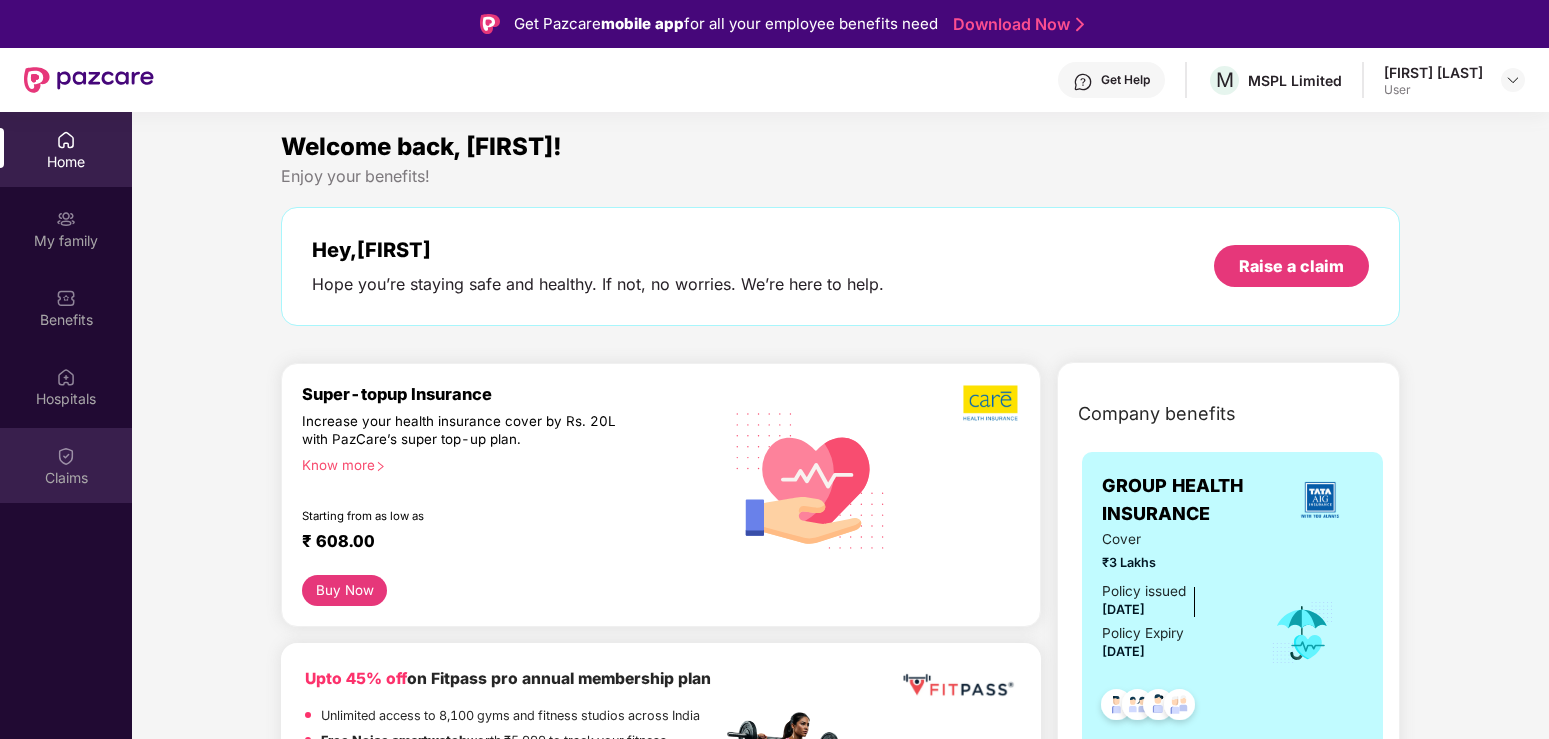 click on "Claims" at bounding box center (66, 478) 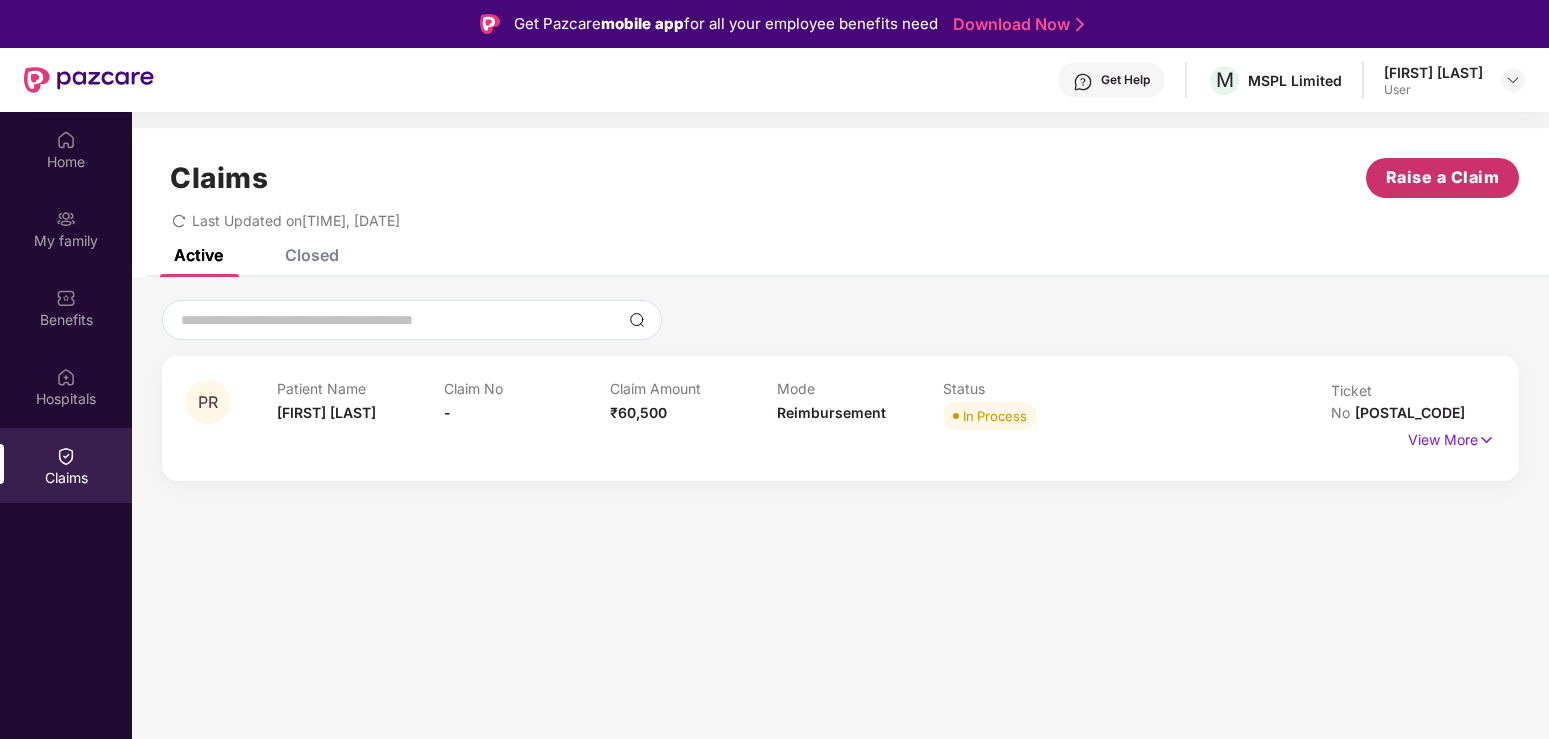 click on "Raise a Claim" at bounding box center (1443, 177) 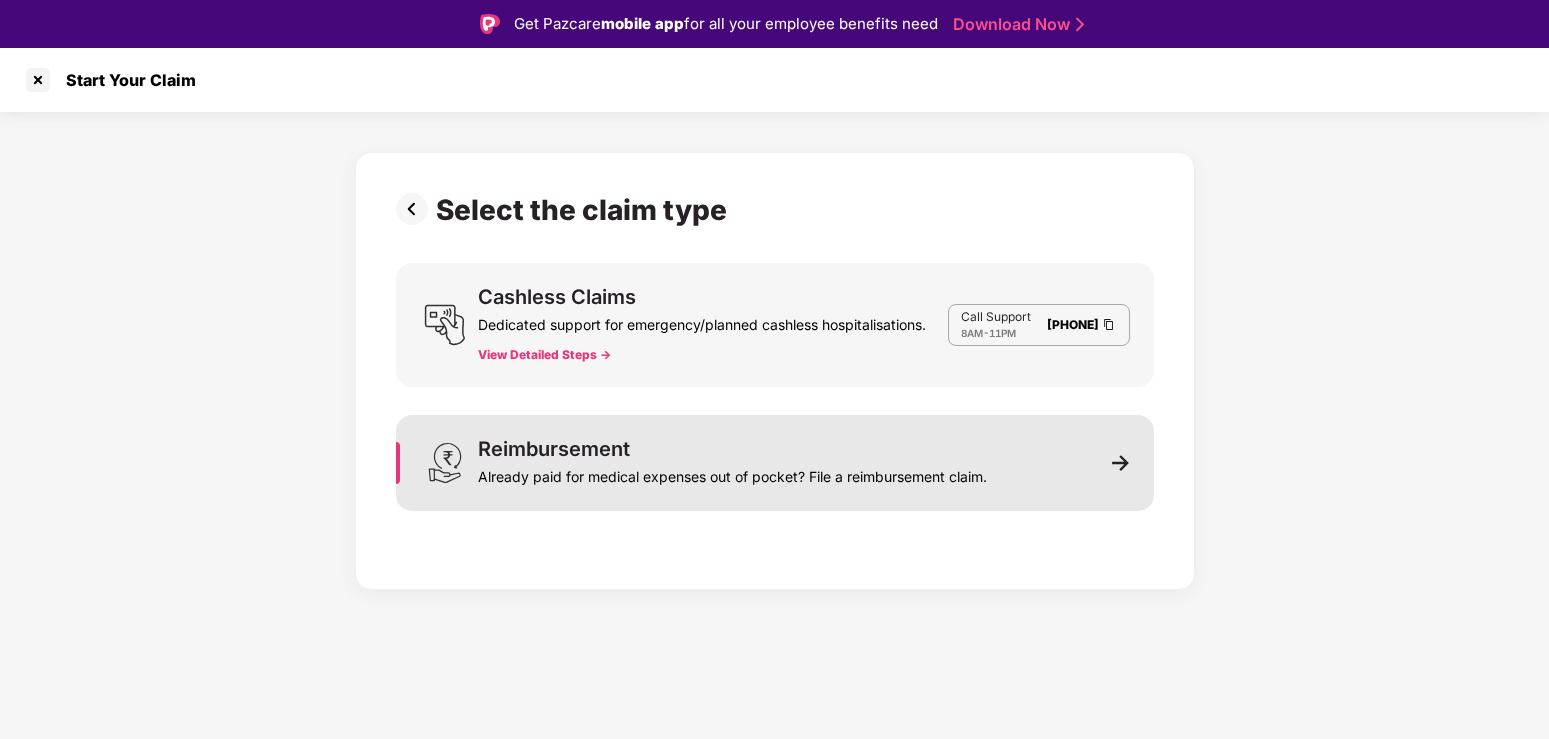 click on "Already paid for medical expenses out of pocket? File a reimbursement claim." at bounding box center (732, 473) 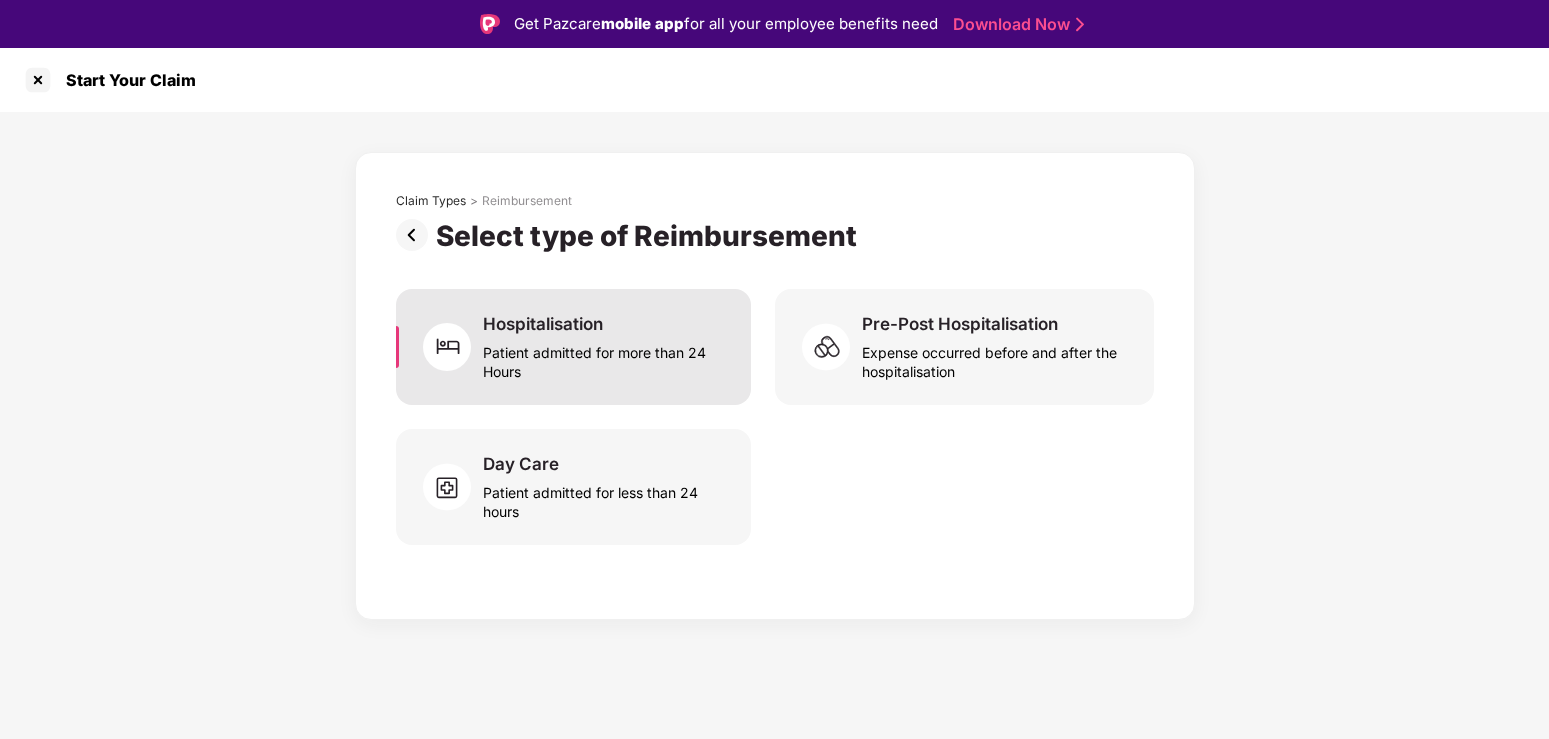 click on "Patient admitted for more than 24 Hours" at bounding box center (604, 358) 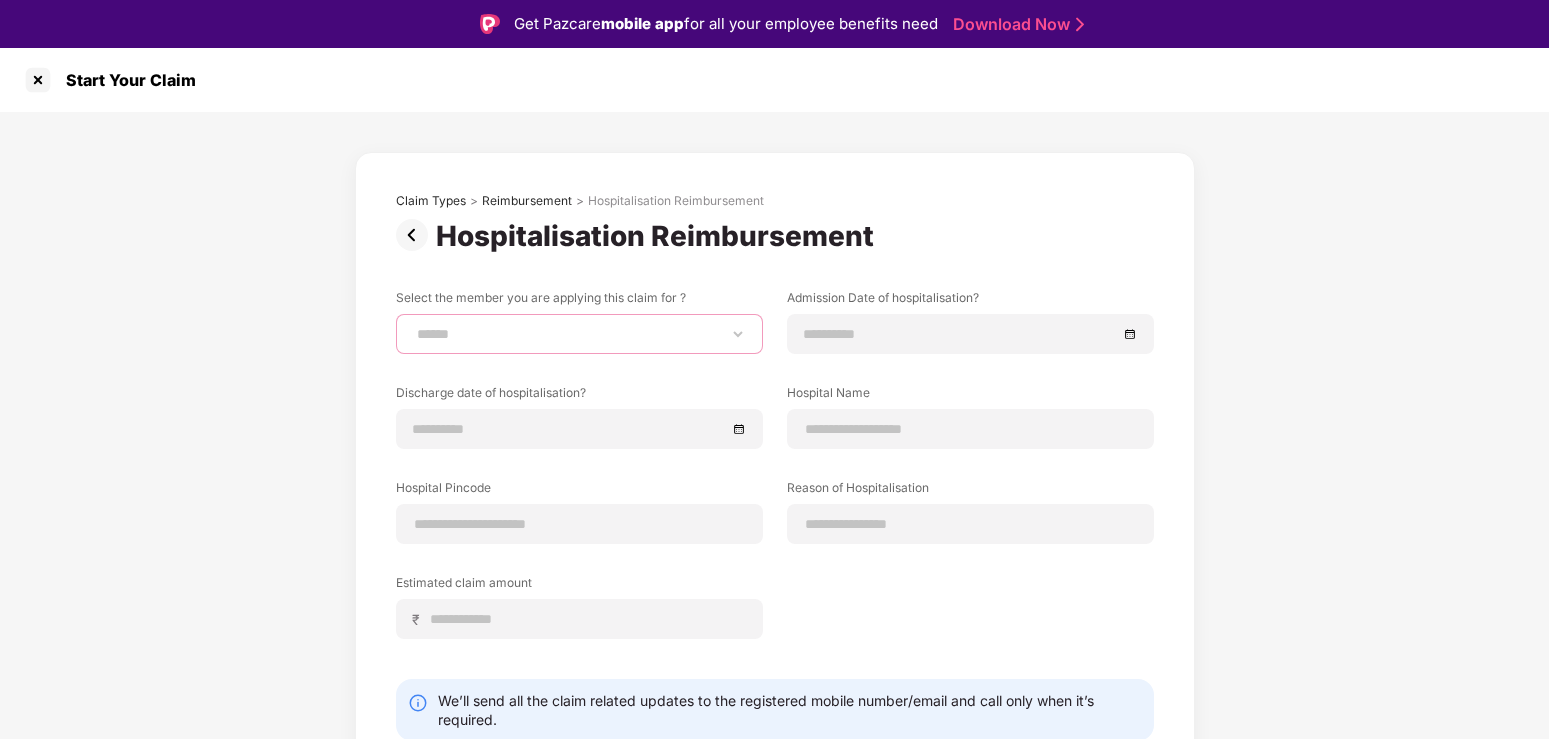 click on "**********" at bounding box center (579, 334) 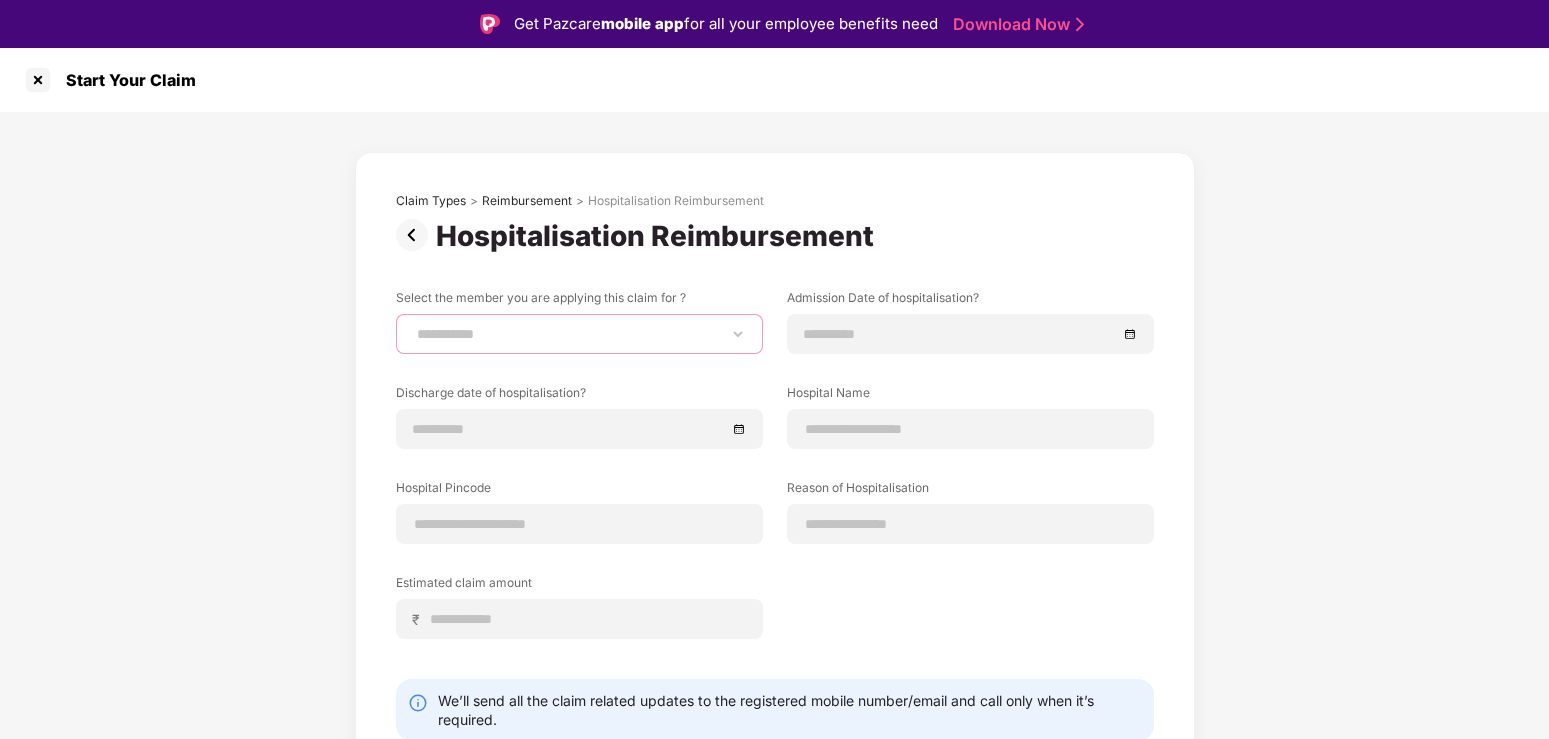 click on "**********" at bounding box center [0, 0] 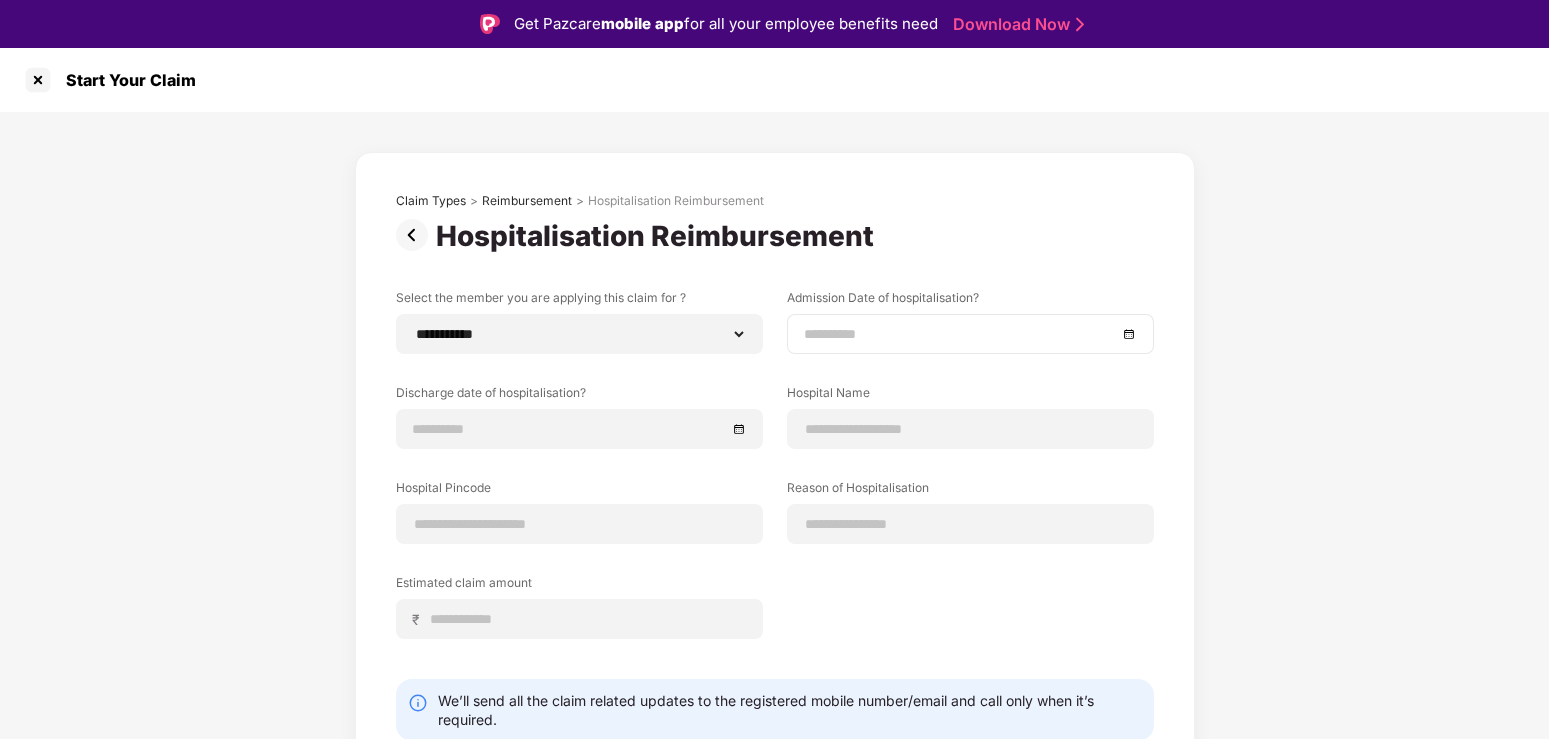 click at bounding box center [970, 334] 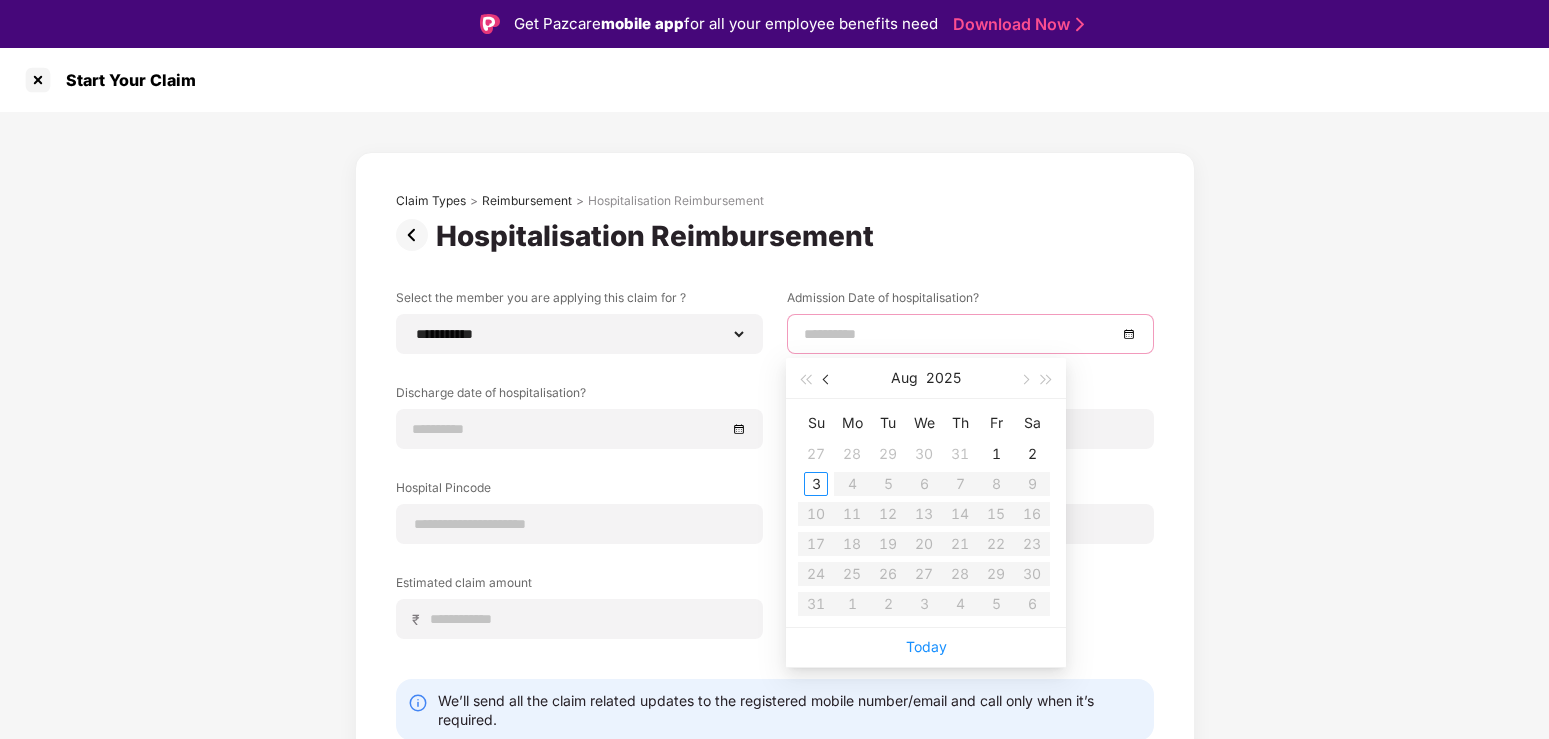 click at bounding box center [828, 380] 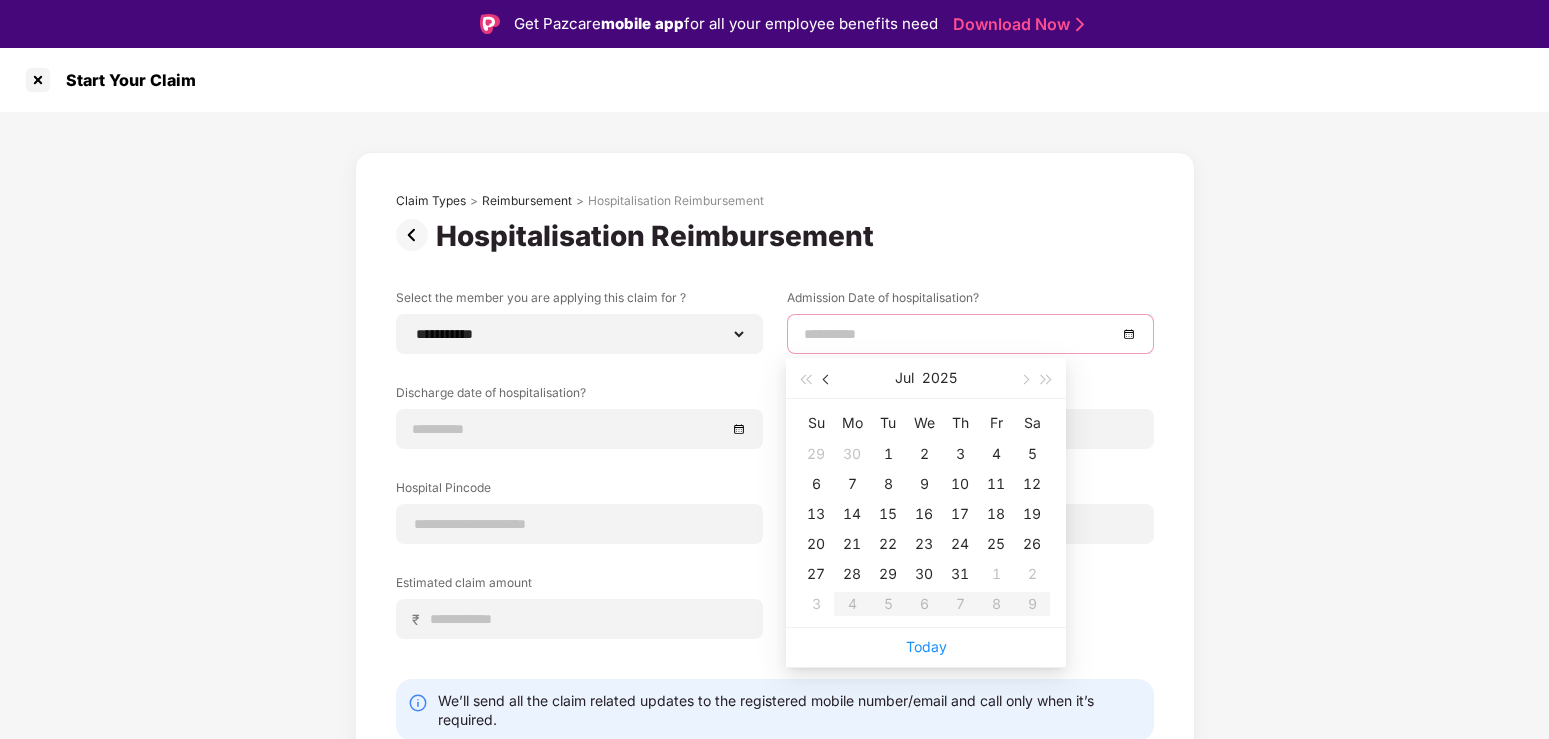click at bounding box center (828, 380) 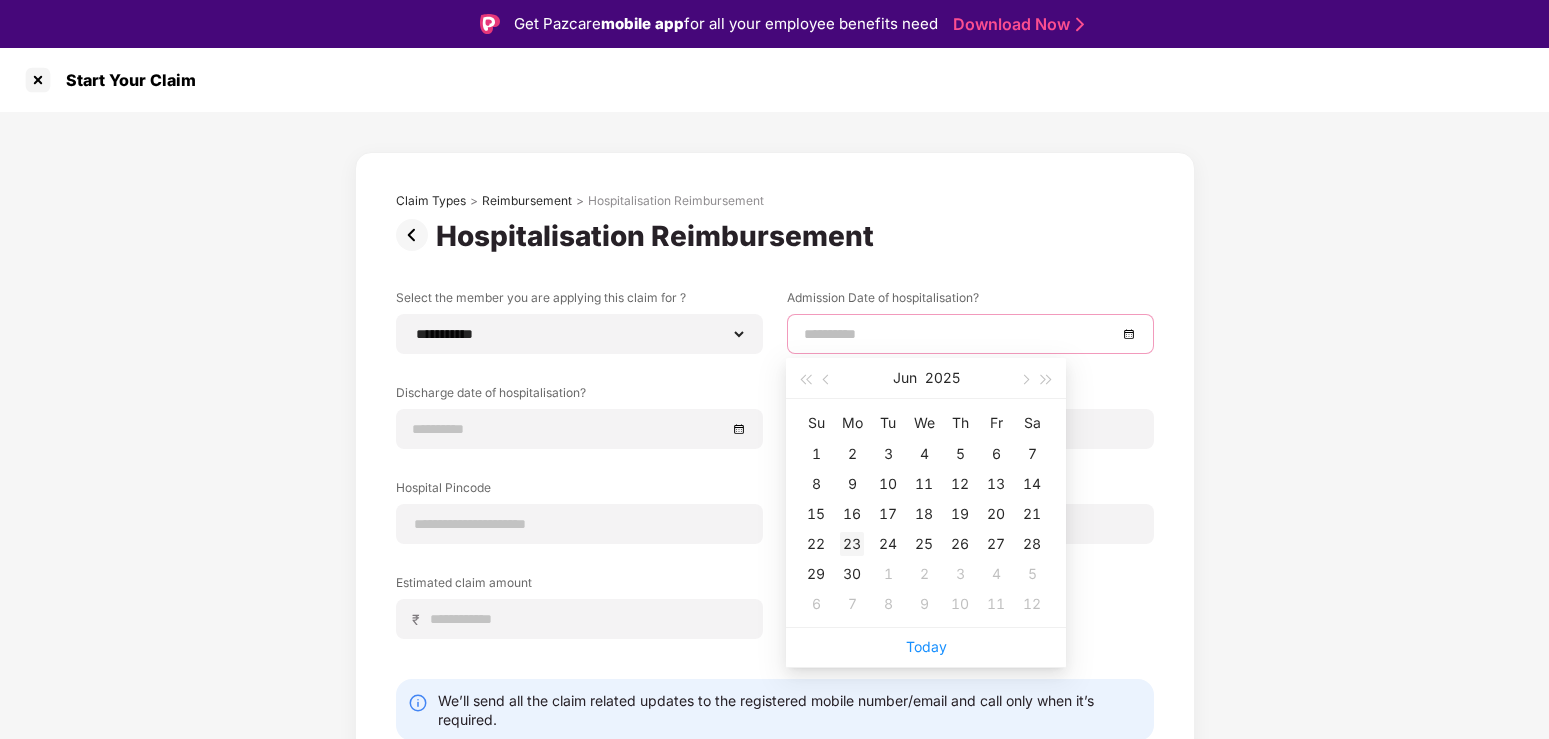 type on "**********" 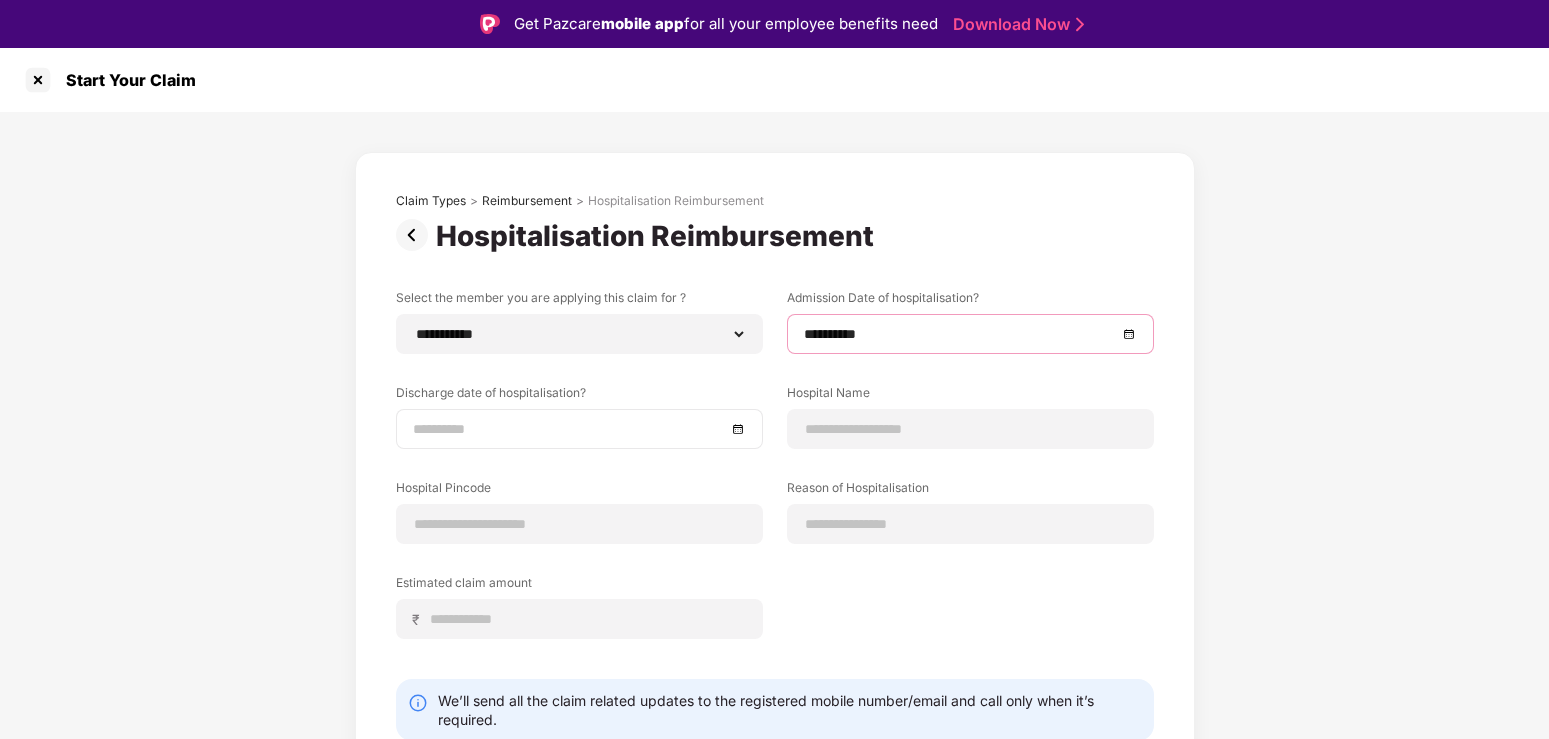 click at bounding box center (579, 429) 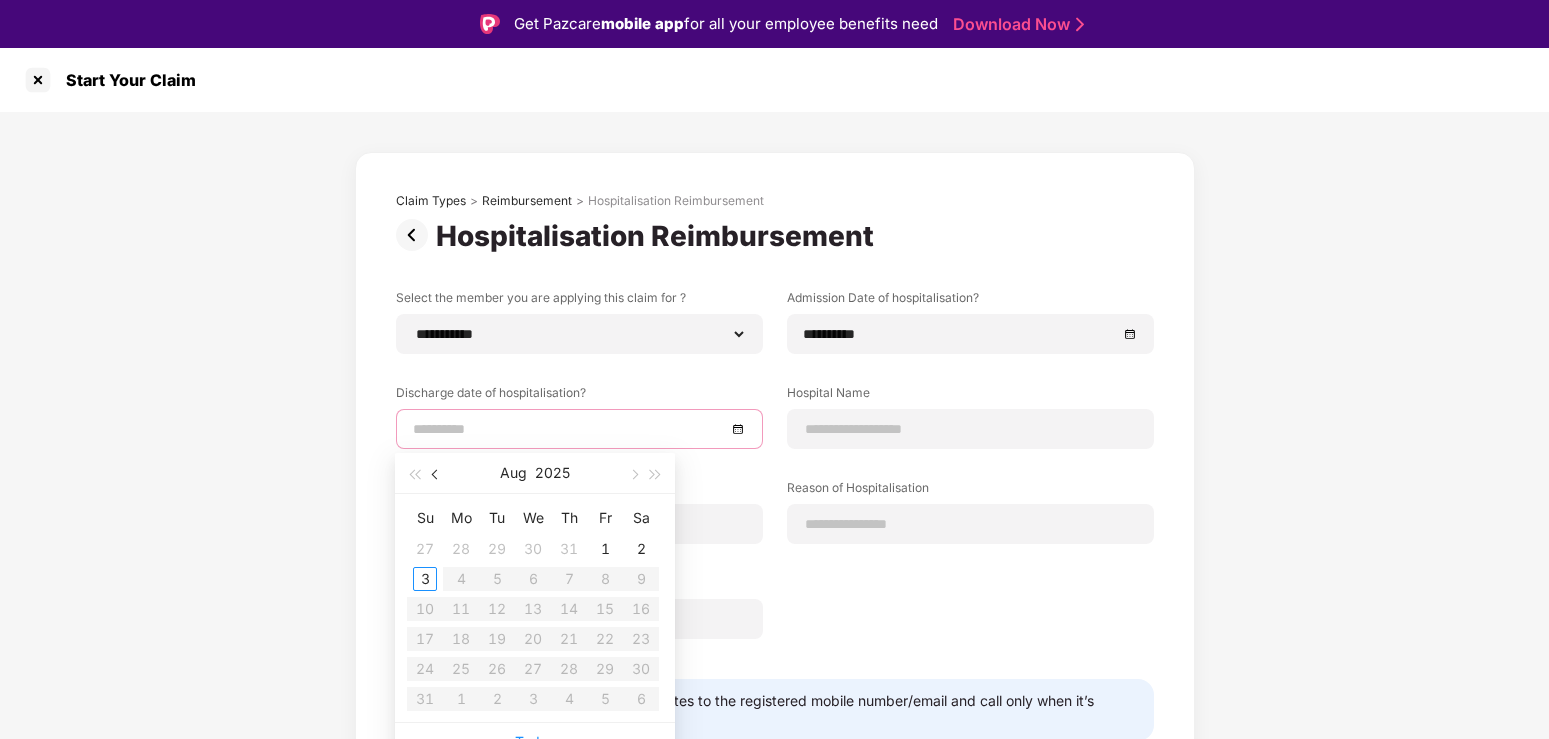 click at bounding box center [436, 473] 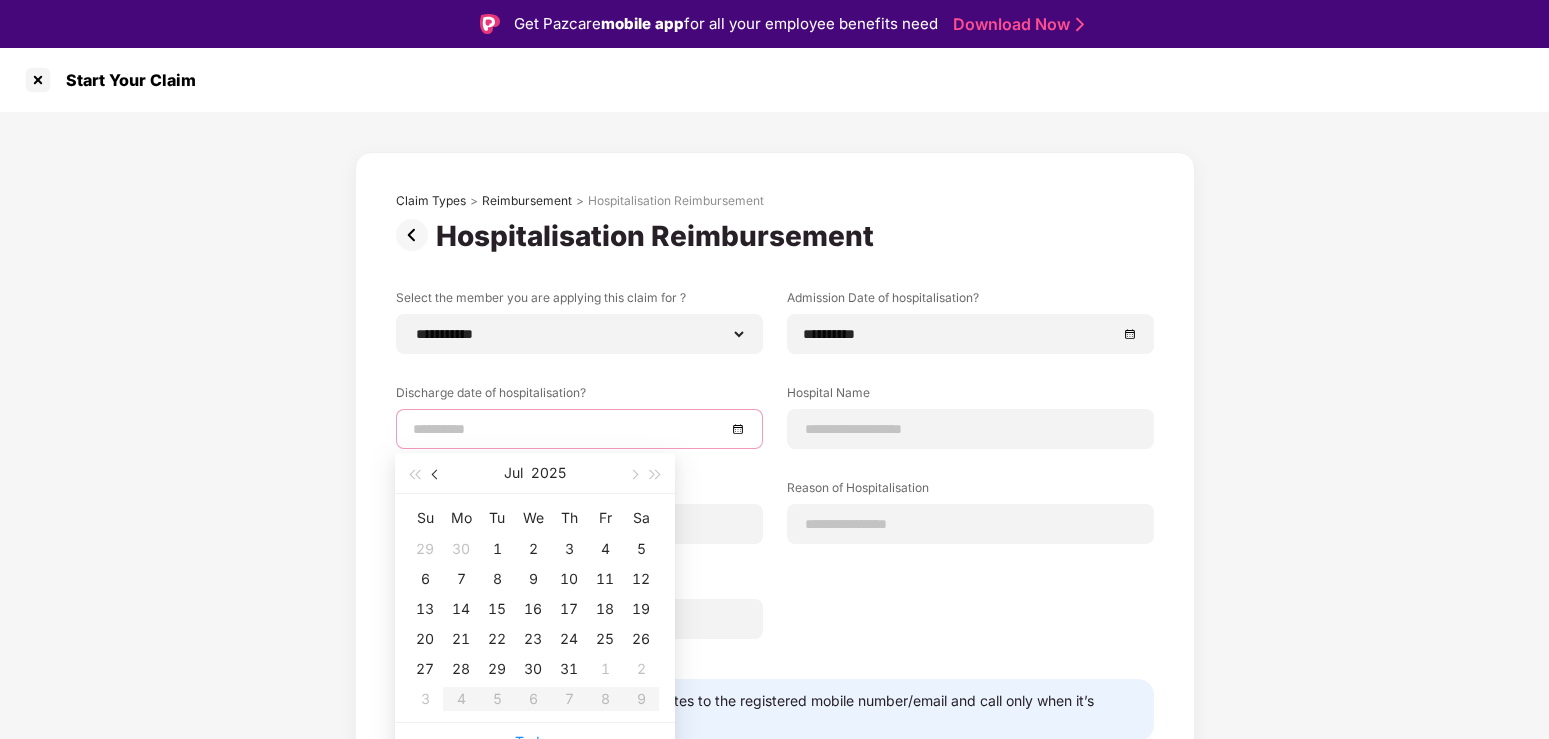click at bounding box center [436, 473] 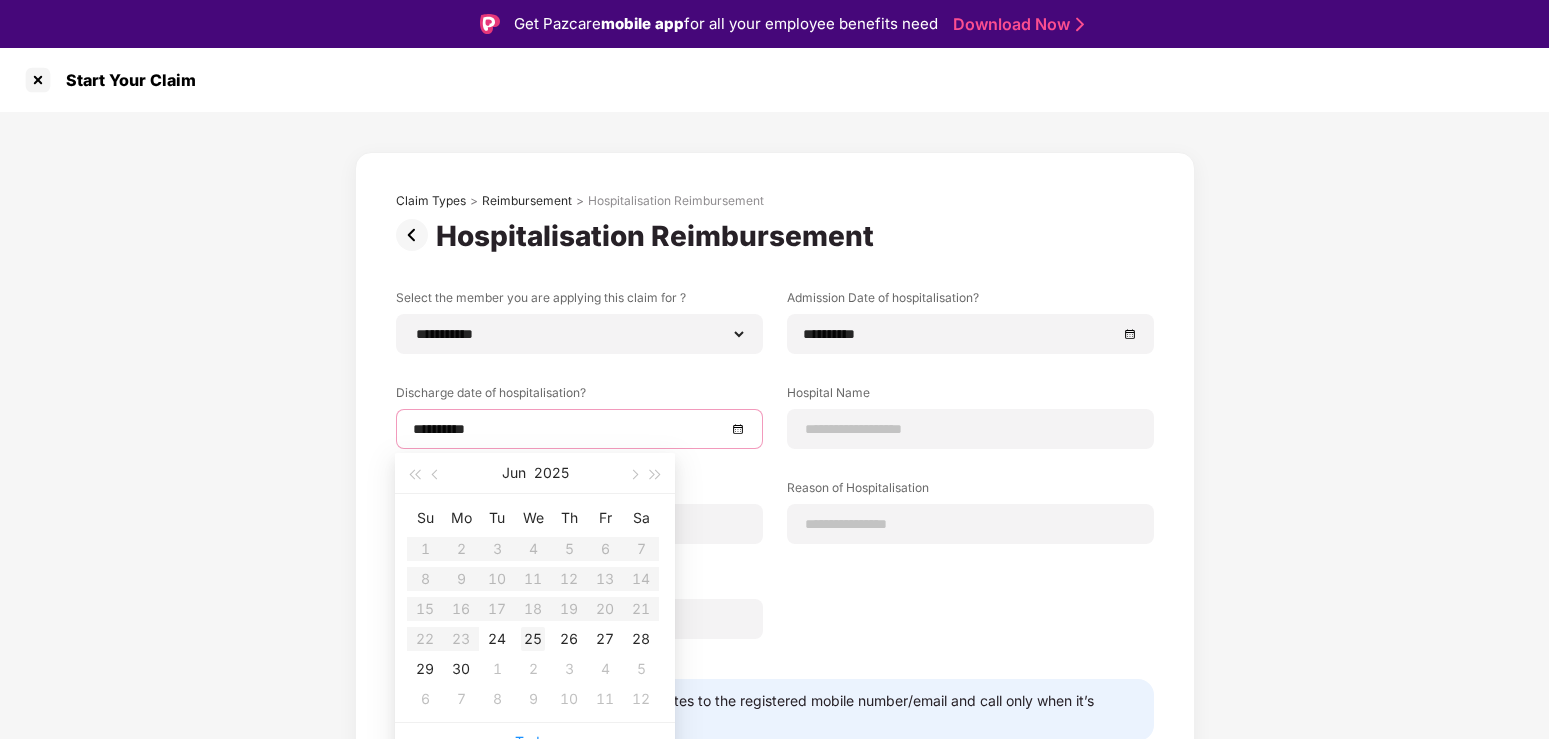 type on "**********" 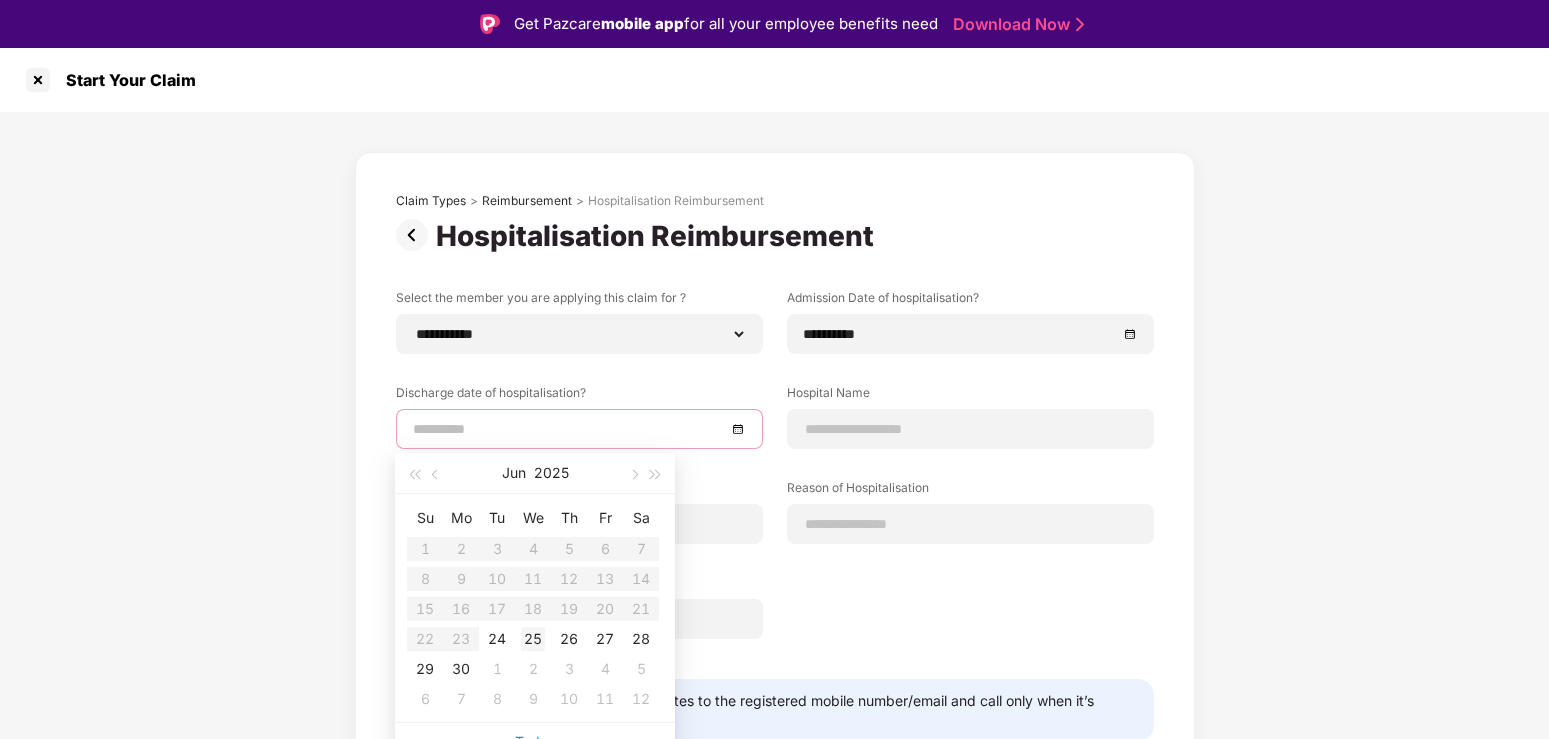 click on "25" at bounding box center [533, 639] 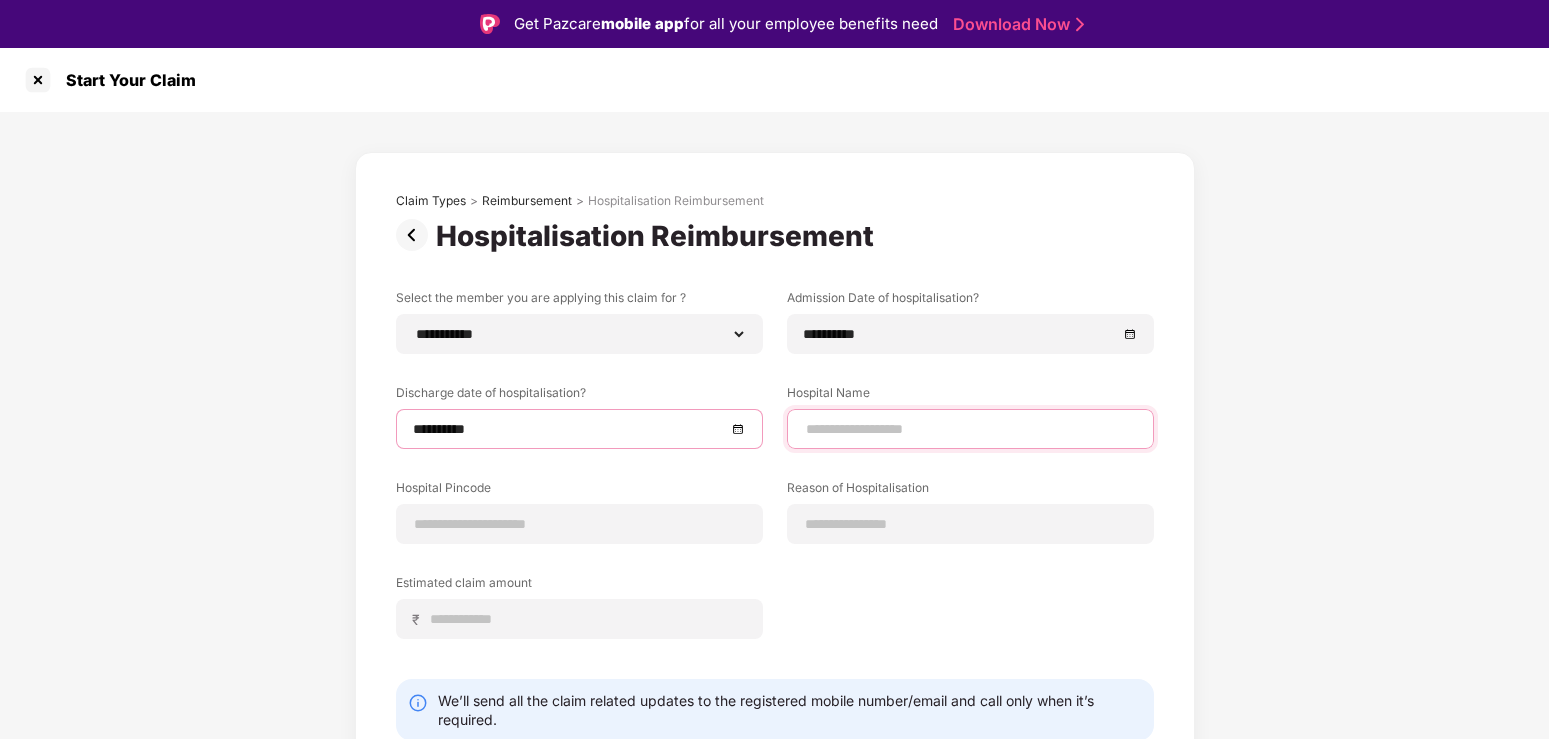 click at bounding box center [970, 429] 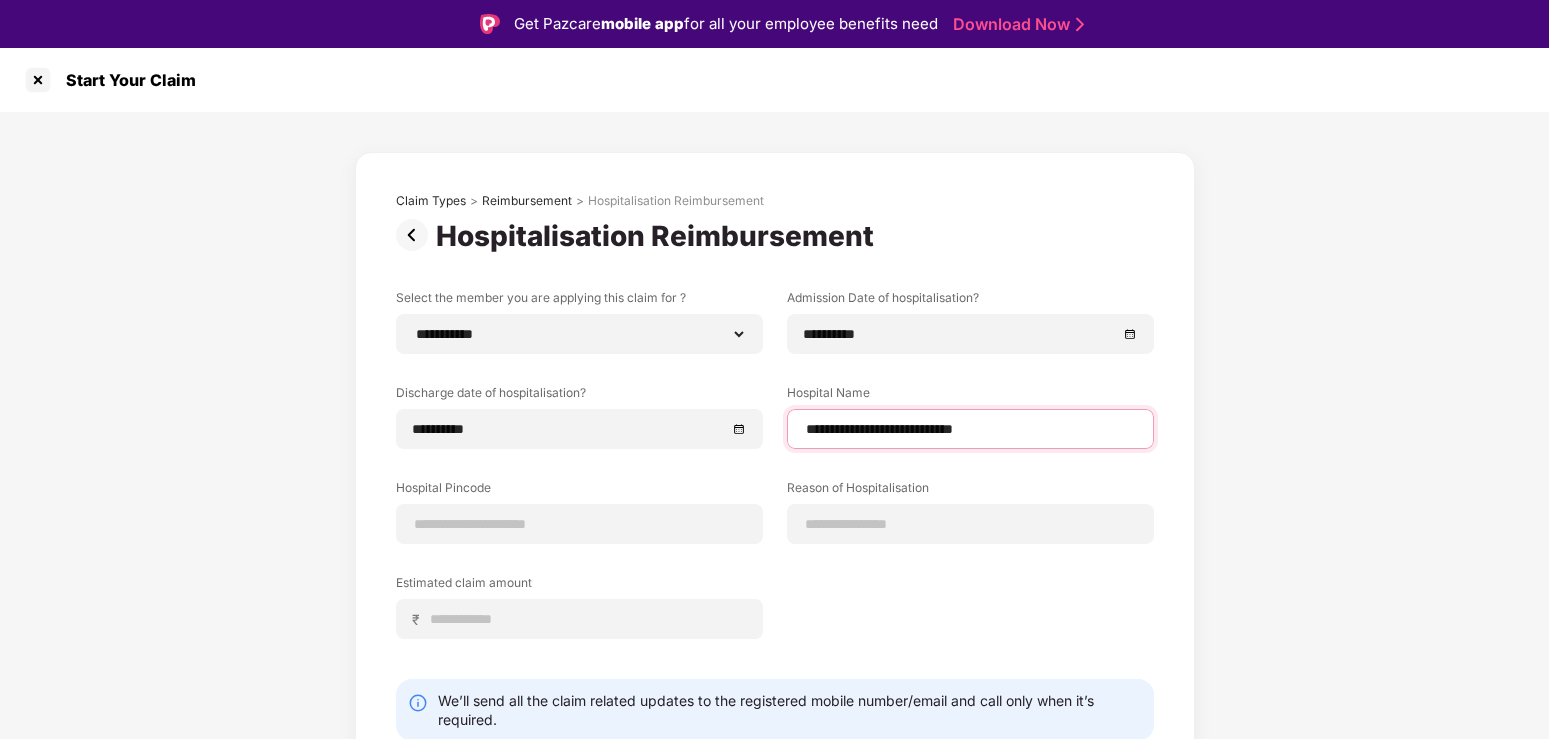 click on "**********" at bounding box center [970, 429] 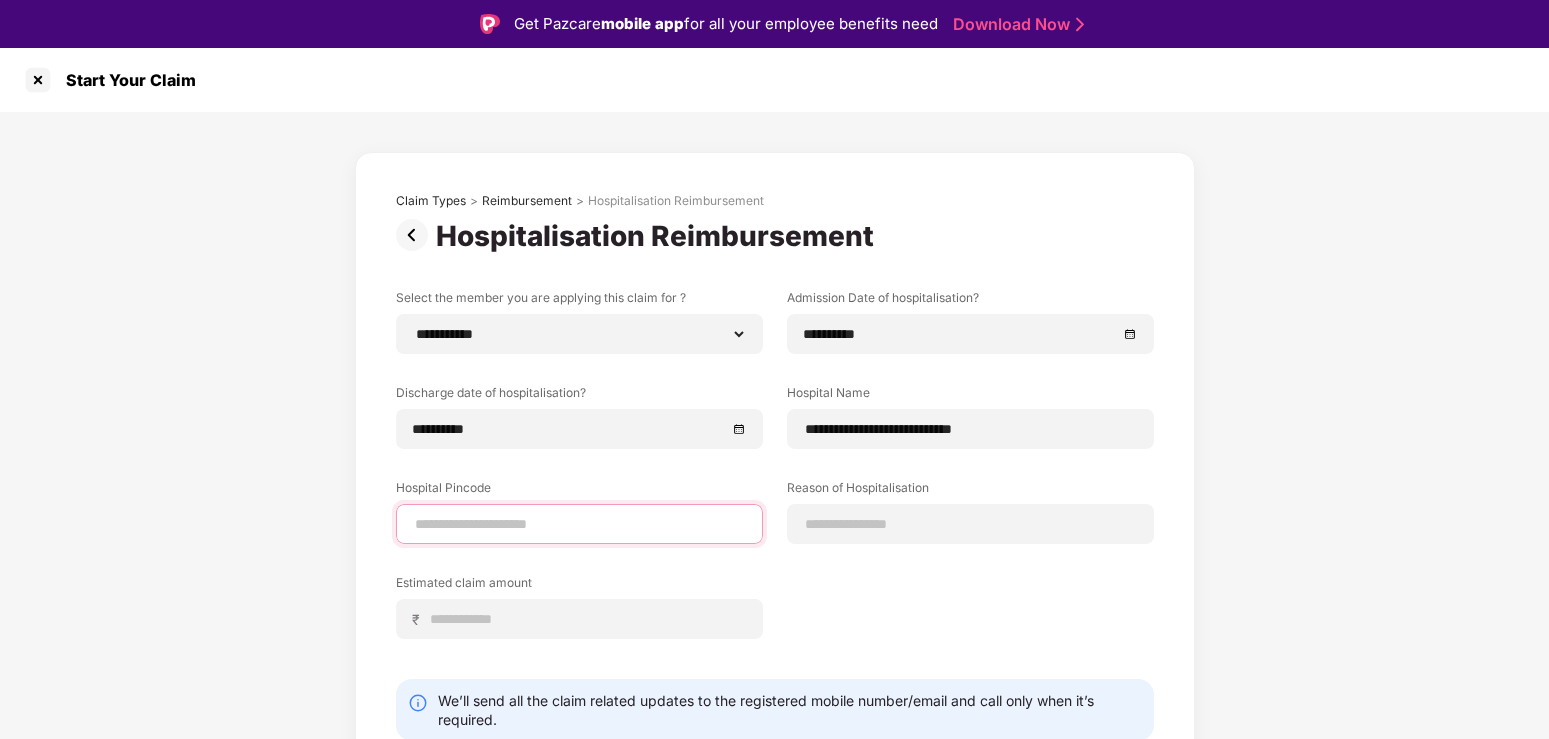 click at bounding box center (579, 524) 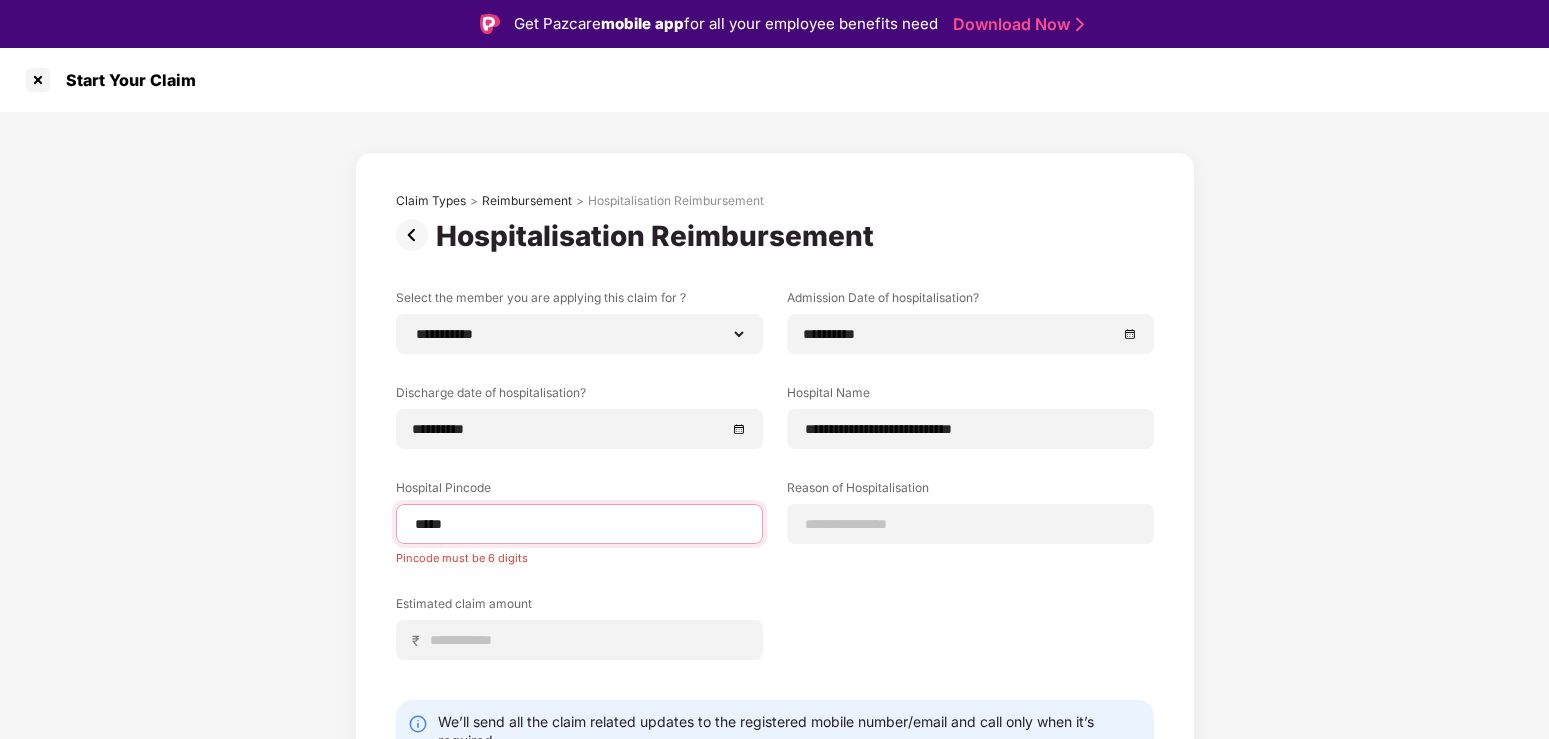 type on "******" 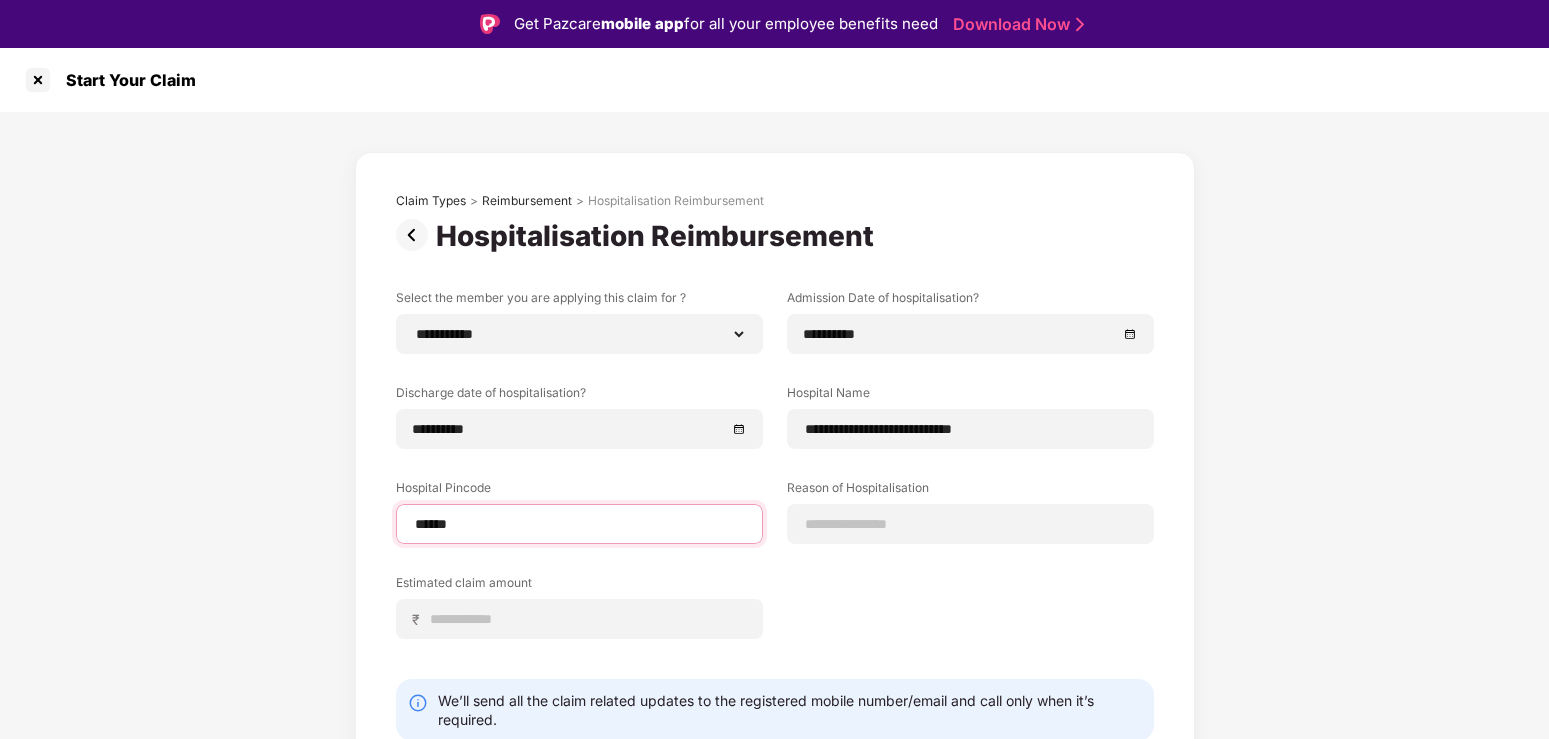 select on "*******" 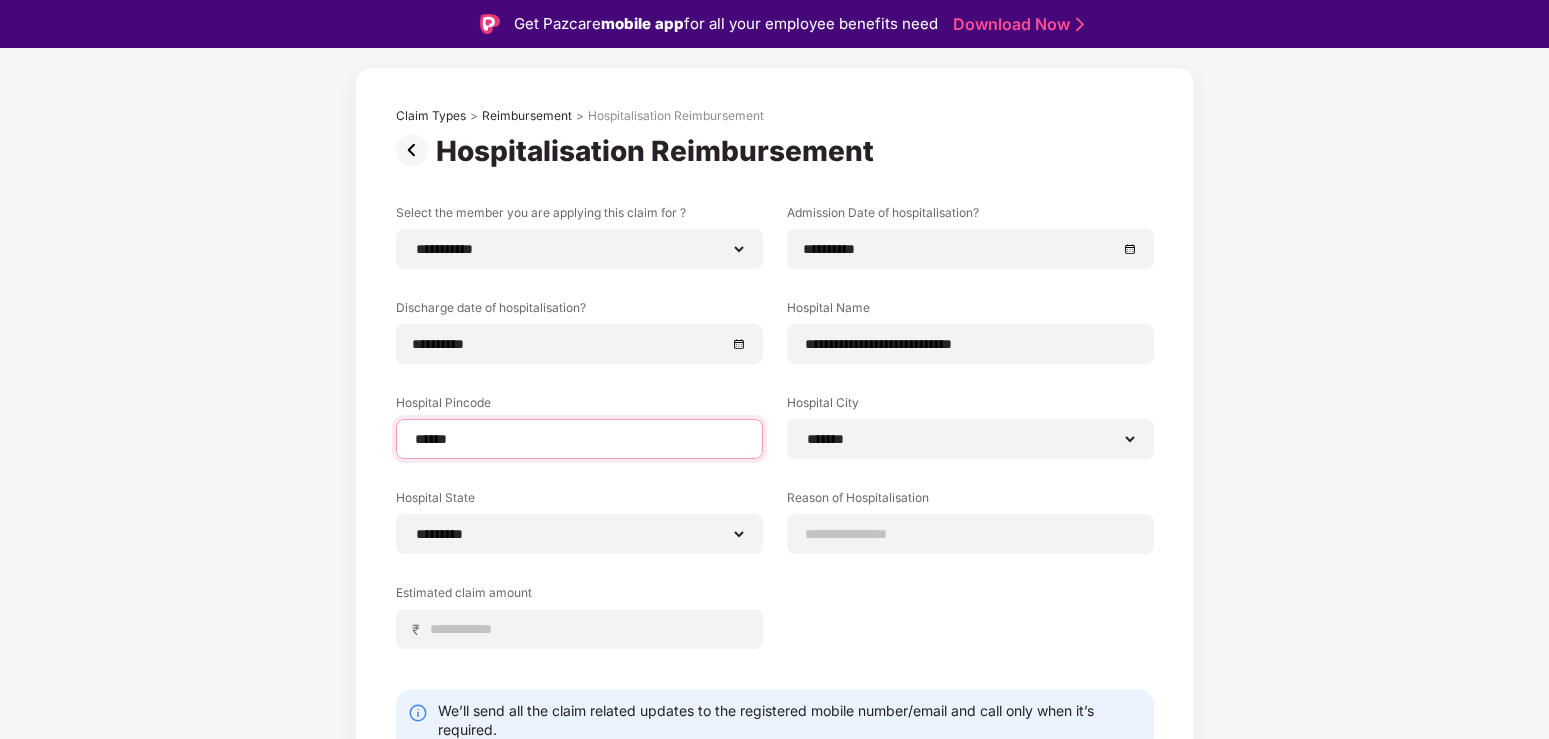 scroll, scrollTop: 172, scrollLeft: 0, axis: vertical 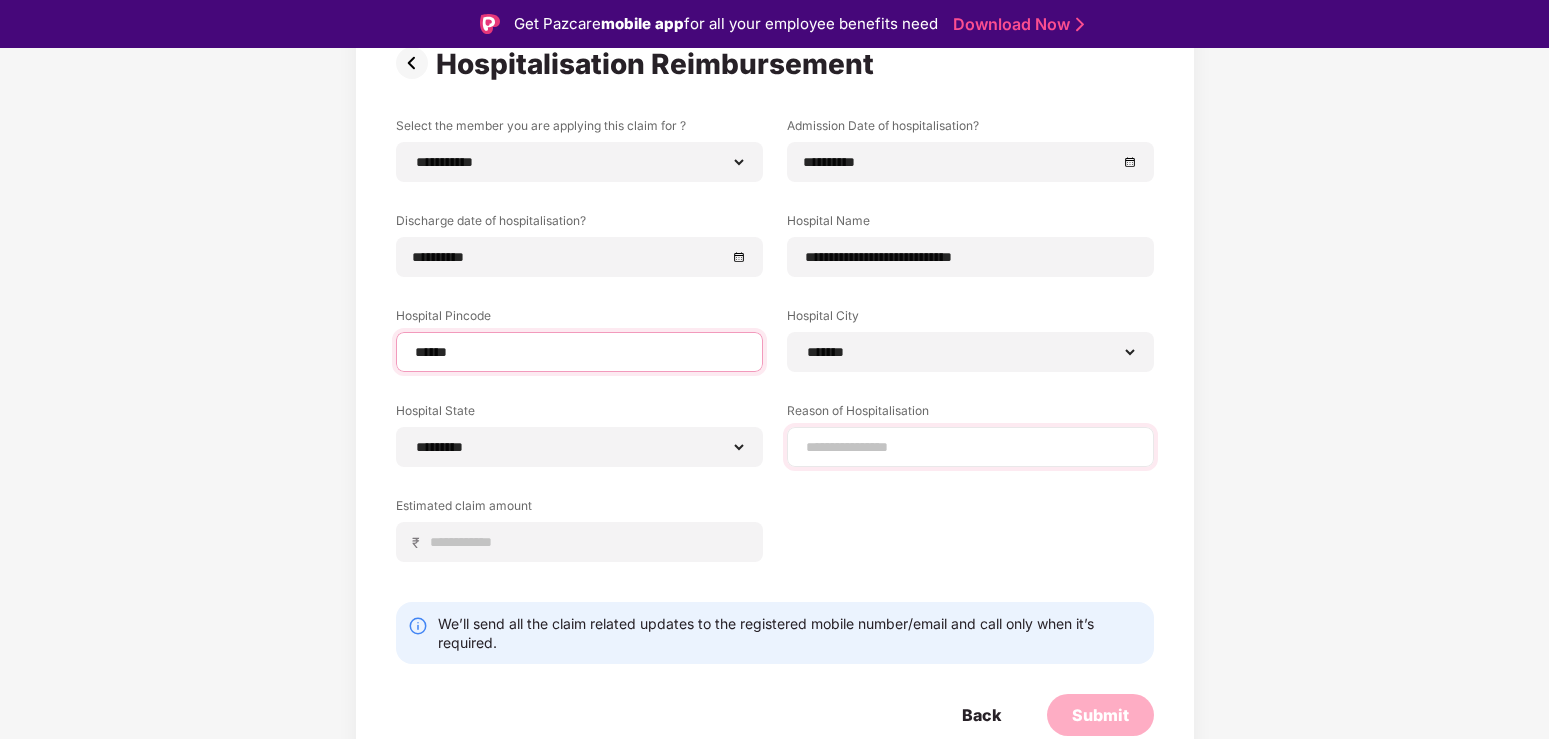type on "******" 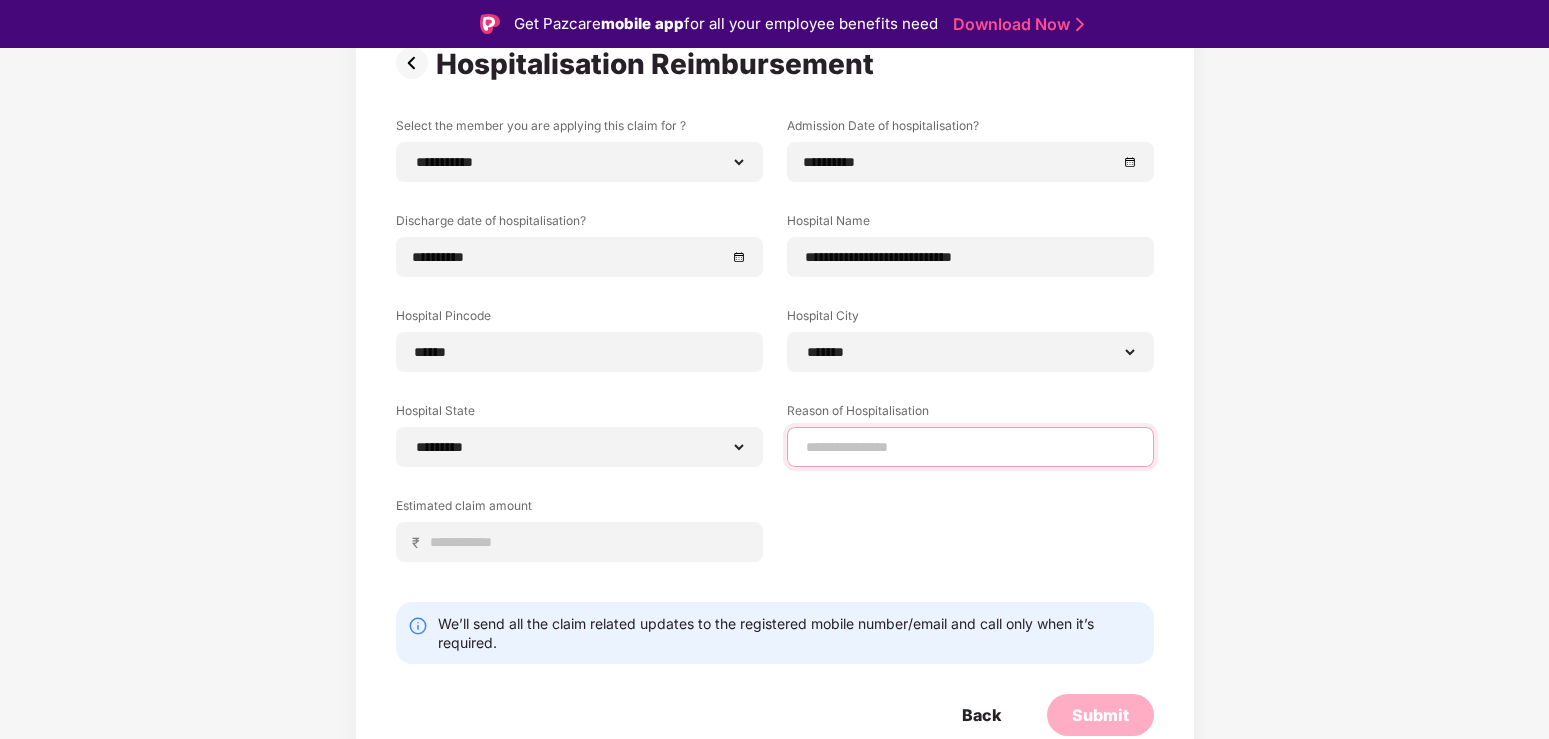 click at bounding box center (970, 447) 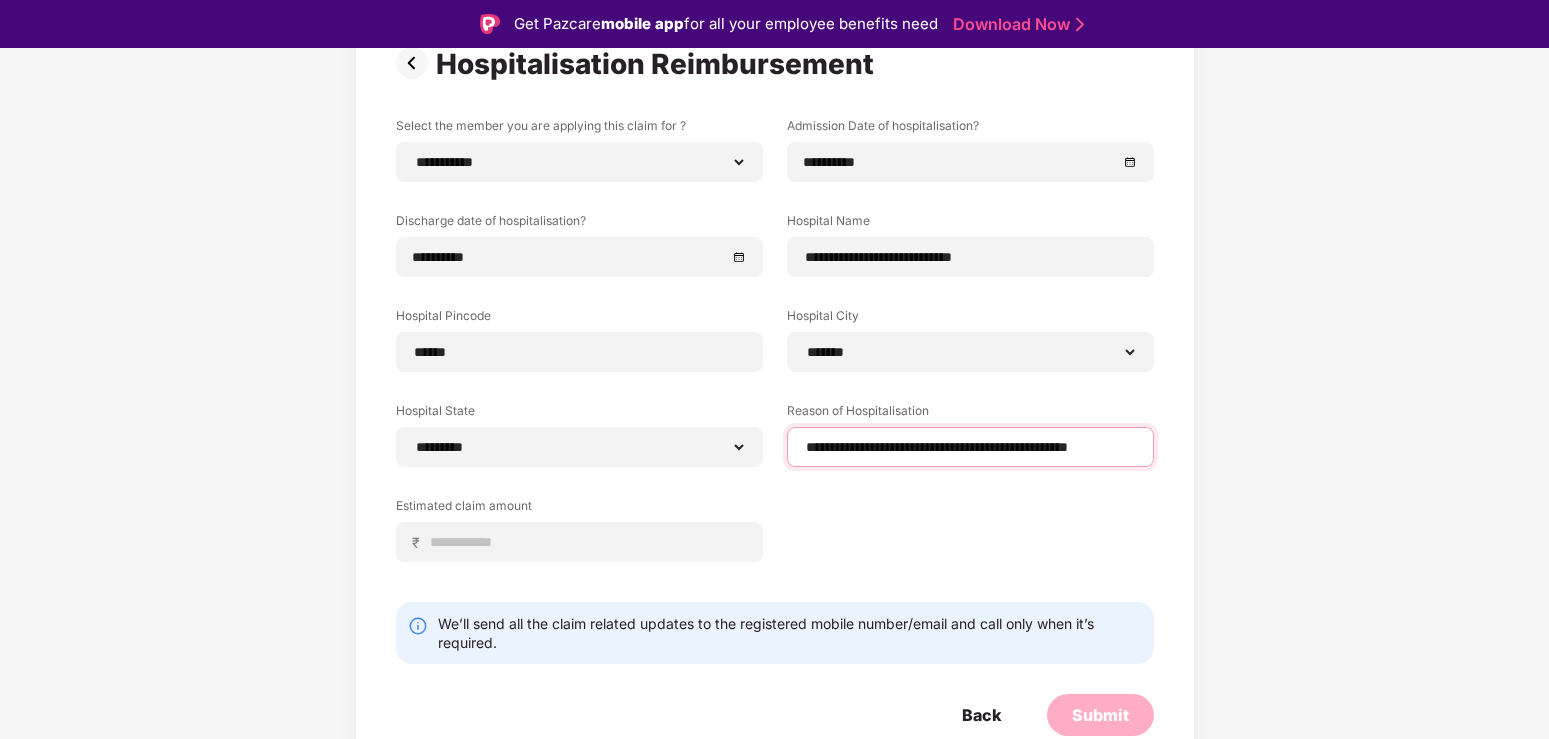 scroll, scrollTop: 0, scrollLeft: 3, axis: horizontal 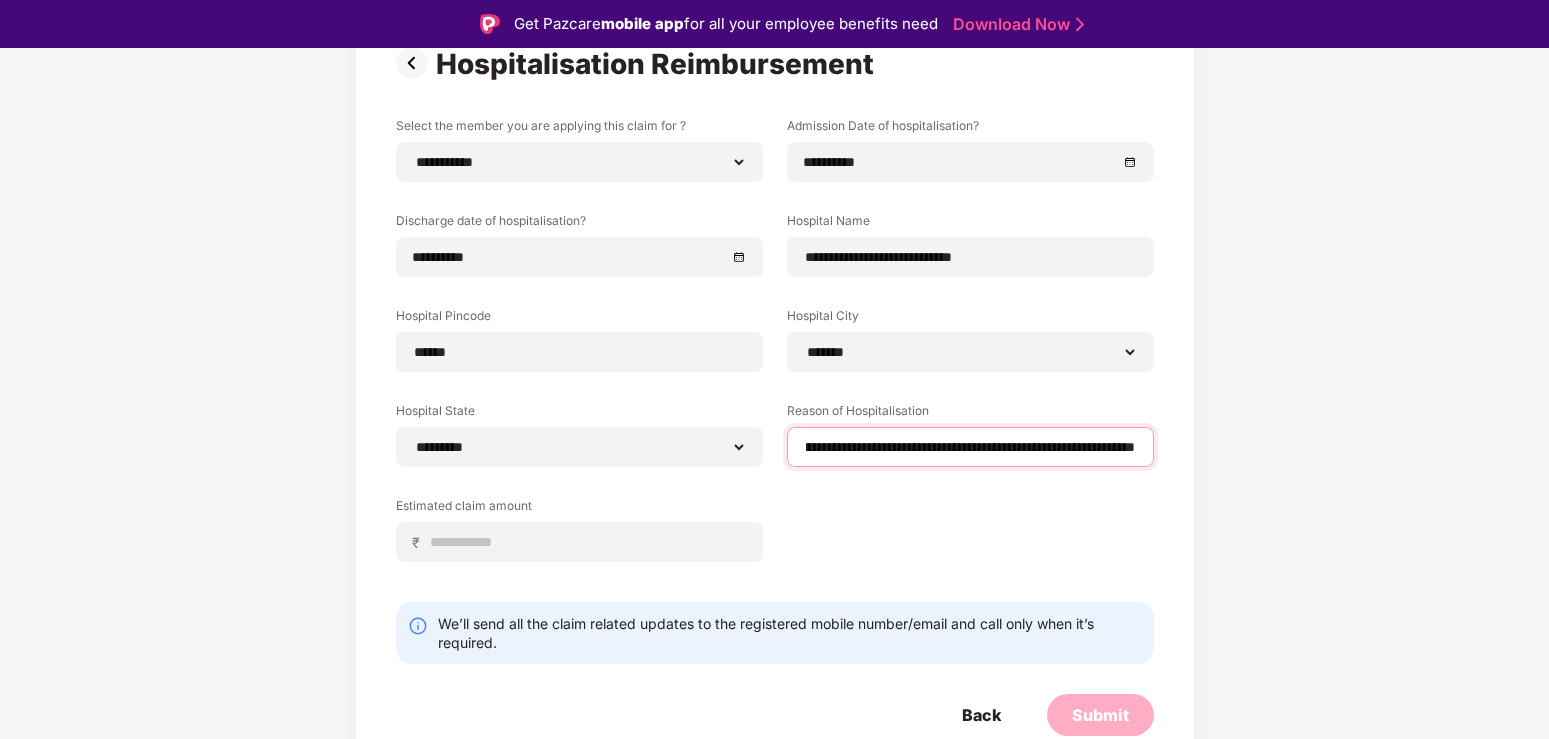 type on "**********" 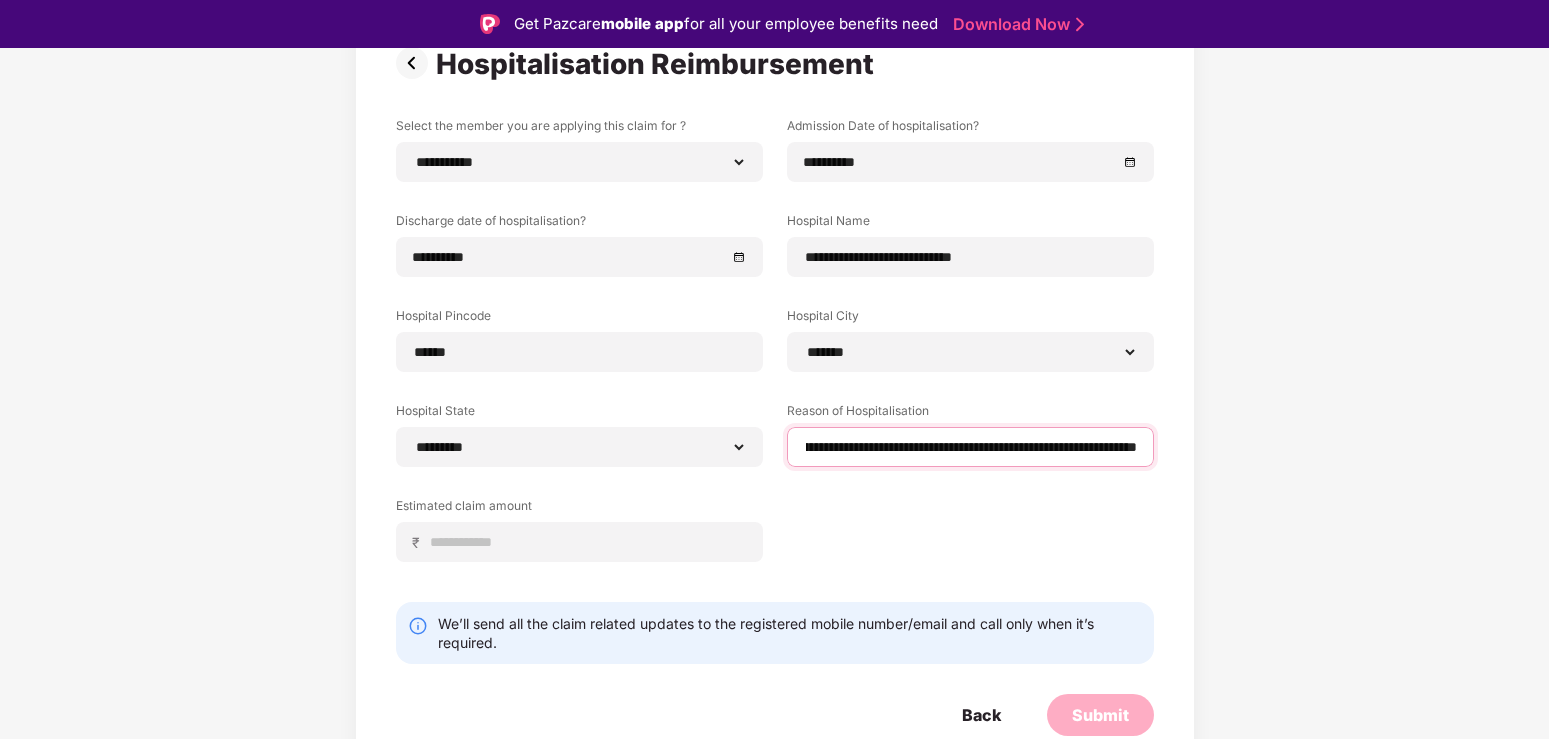 scroll, scrollTop: 0, scrollLeft: 342, axis: horizontal 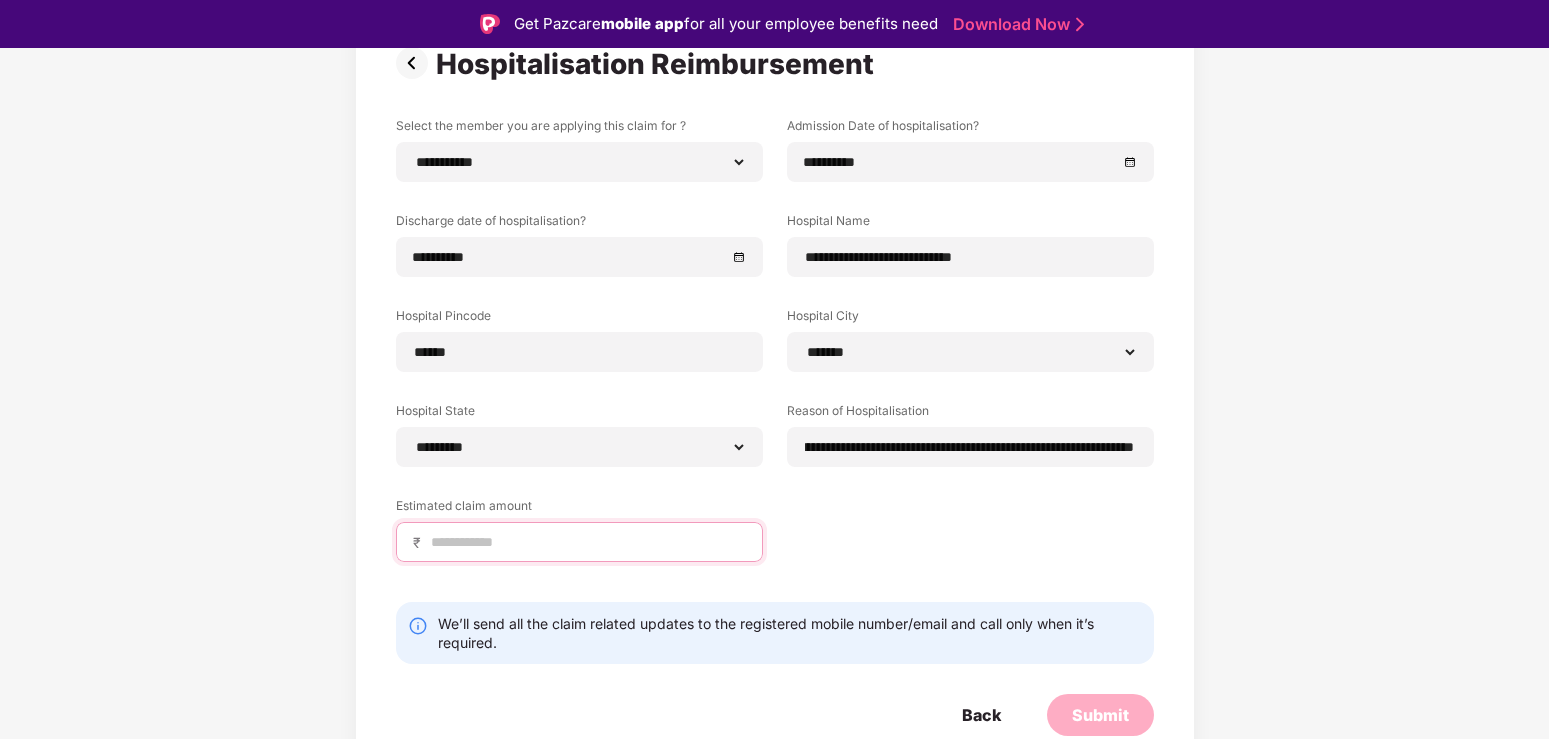 click at bounding box center (587, 542) 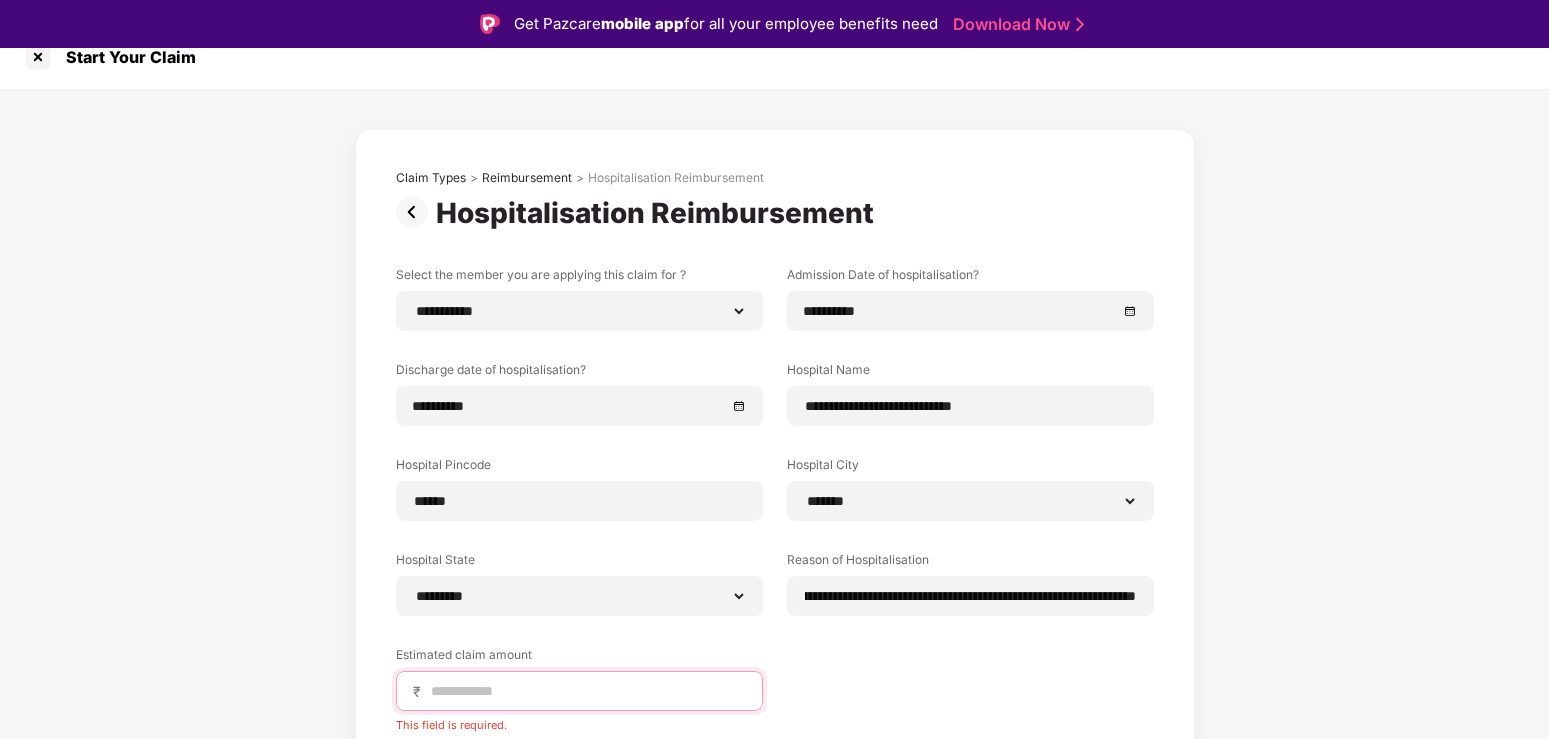 scroll, scrollTop: 0, scrollLeft: 0, axis: both 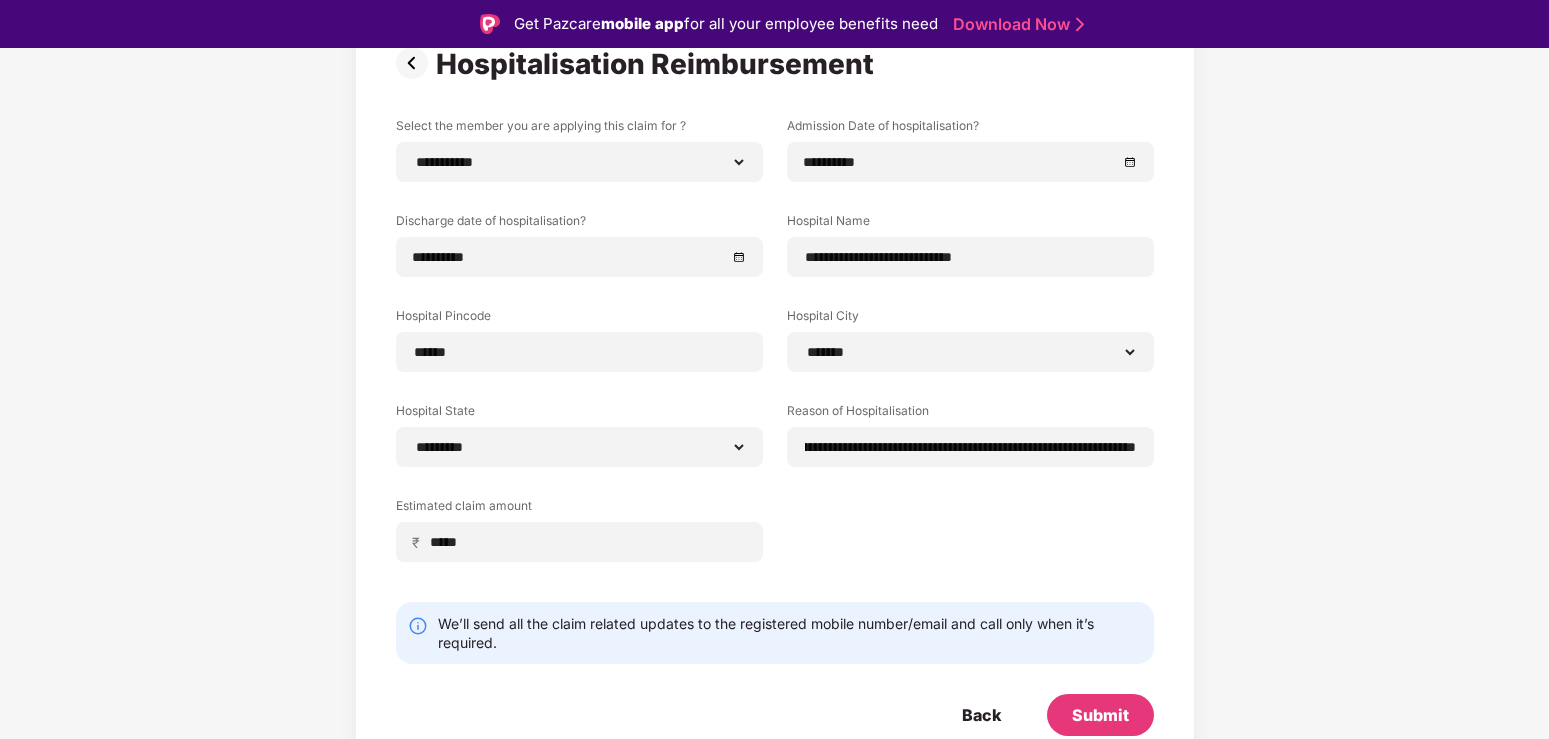 click on "**********" at bounding box center [775, 354] 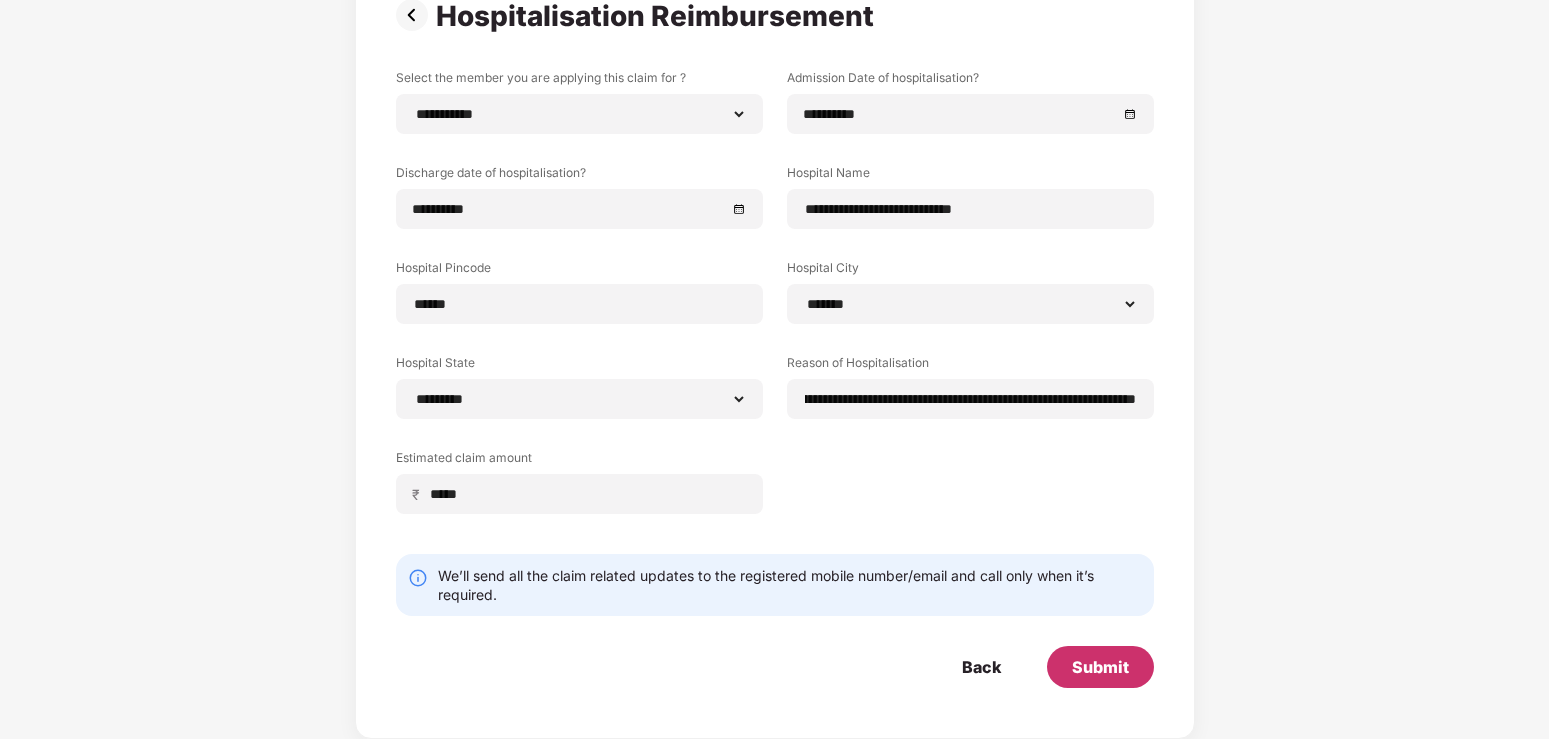 click on "Submit" at bounding box center [1100, 667] 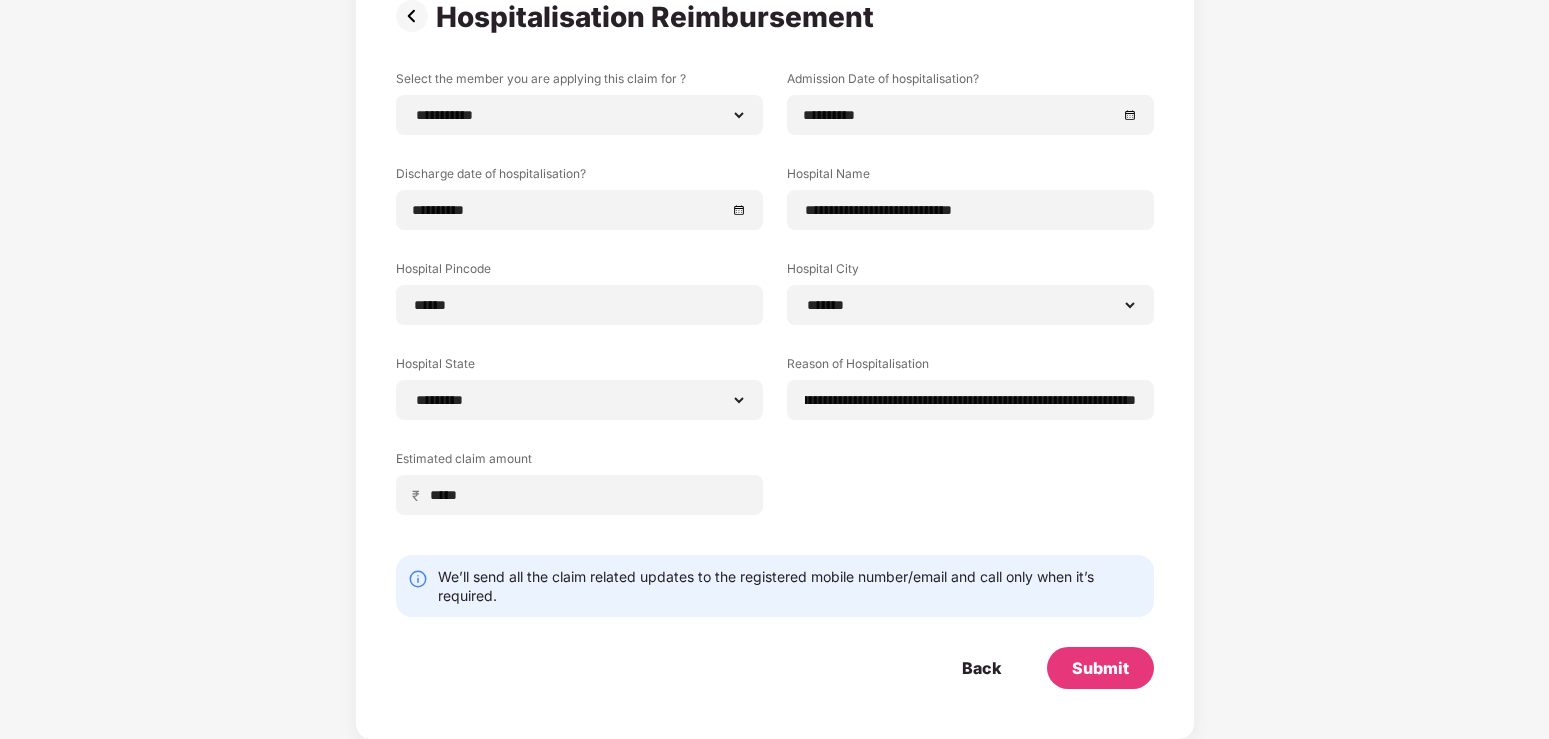 scroll, scrollTop: 172, scrollLeft: 0, axis: vertical 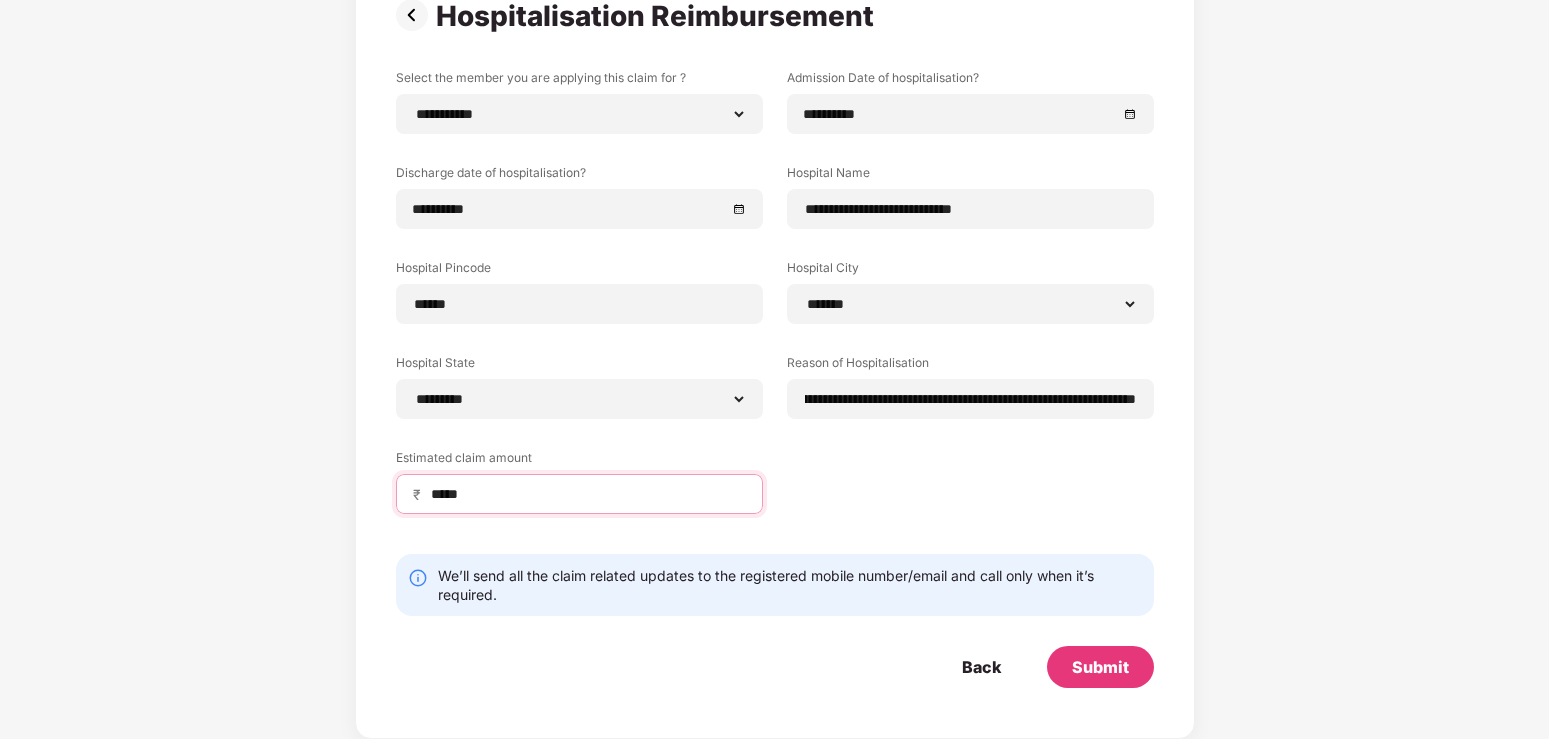 click on "*****" at bounding box center [587, 494] 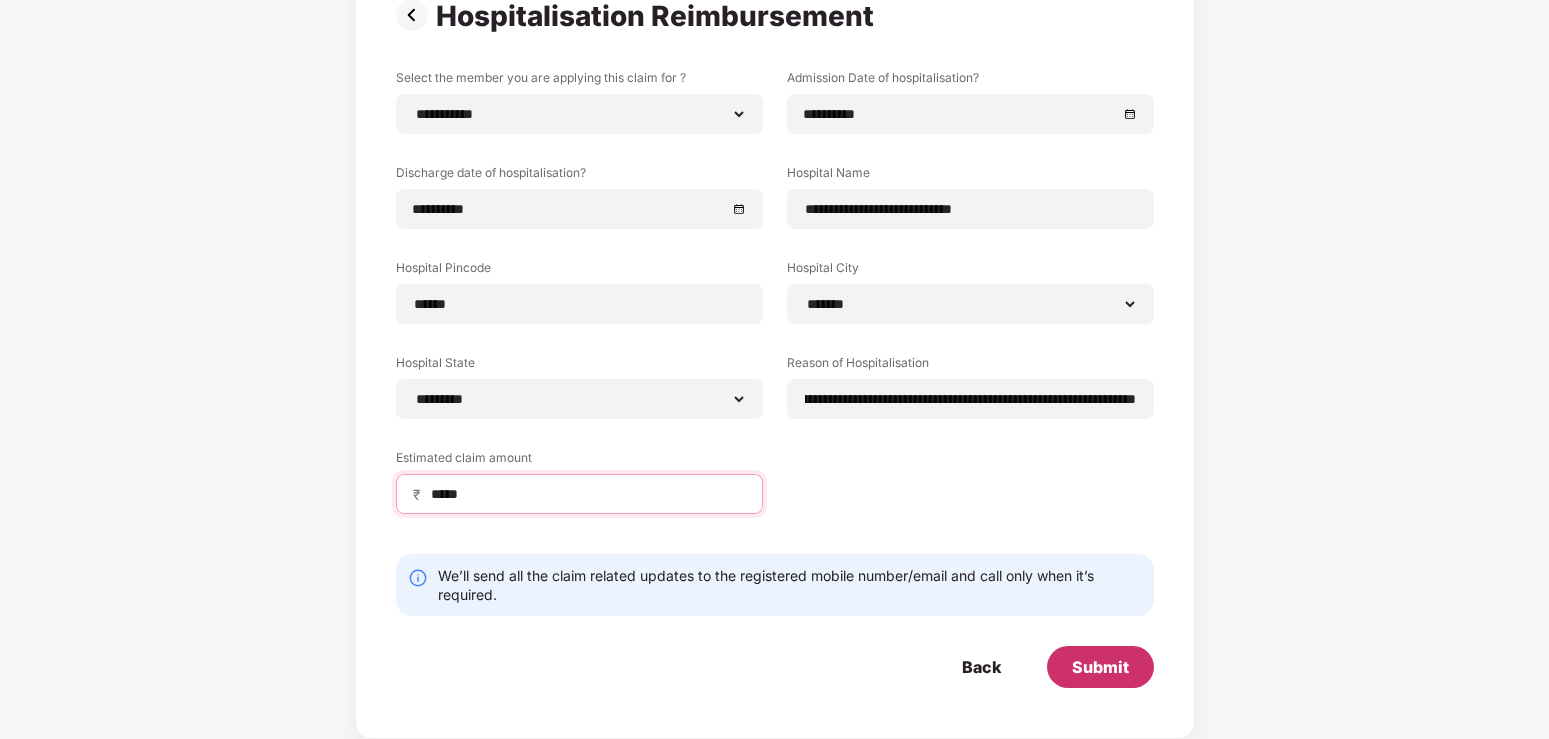 type on "*****" 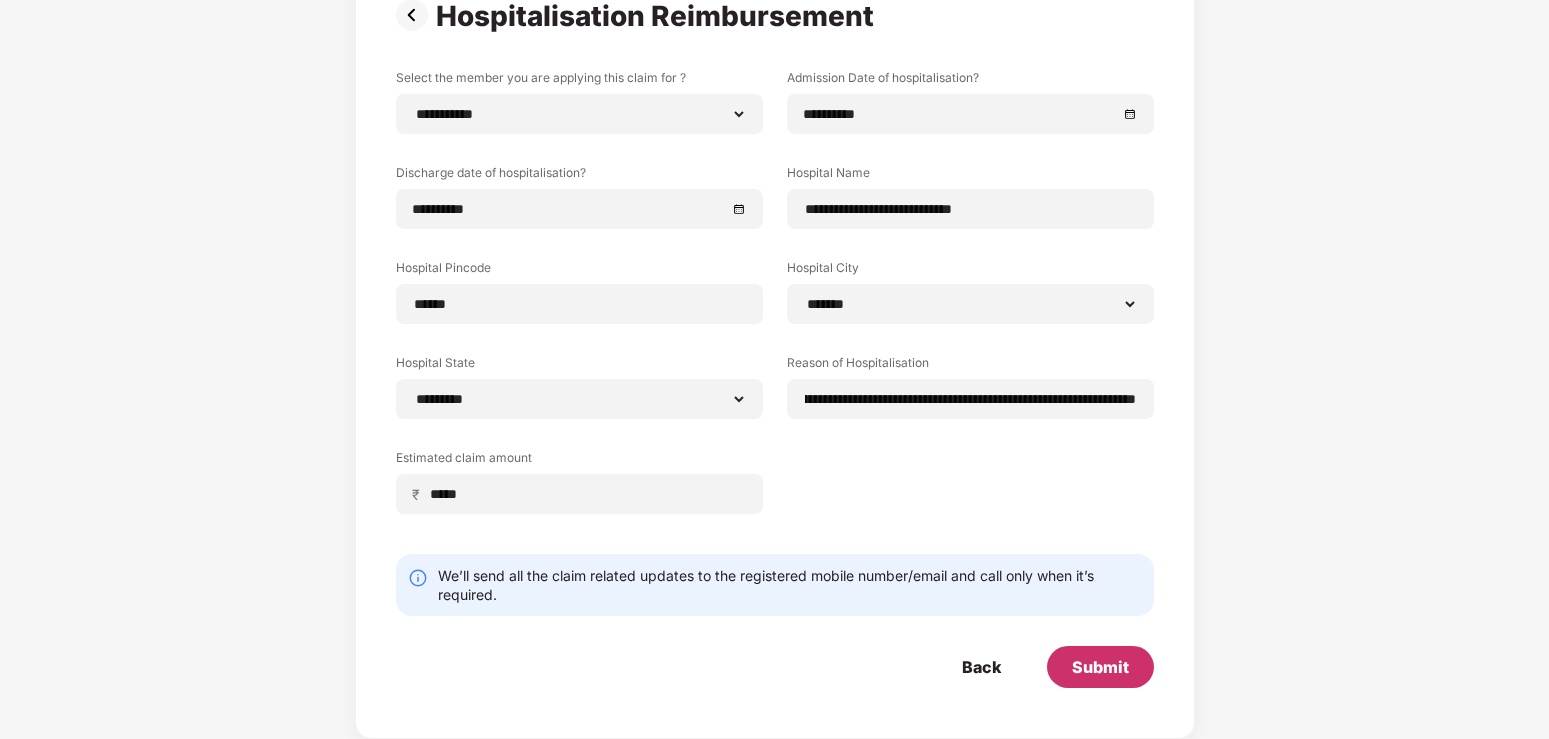 click on "Submit" at bounding box center (1100, 667) 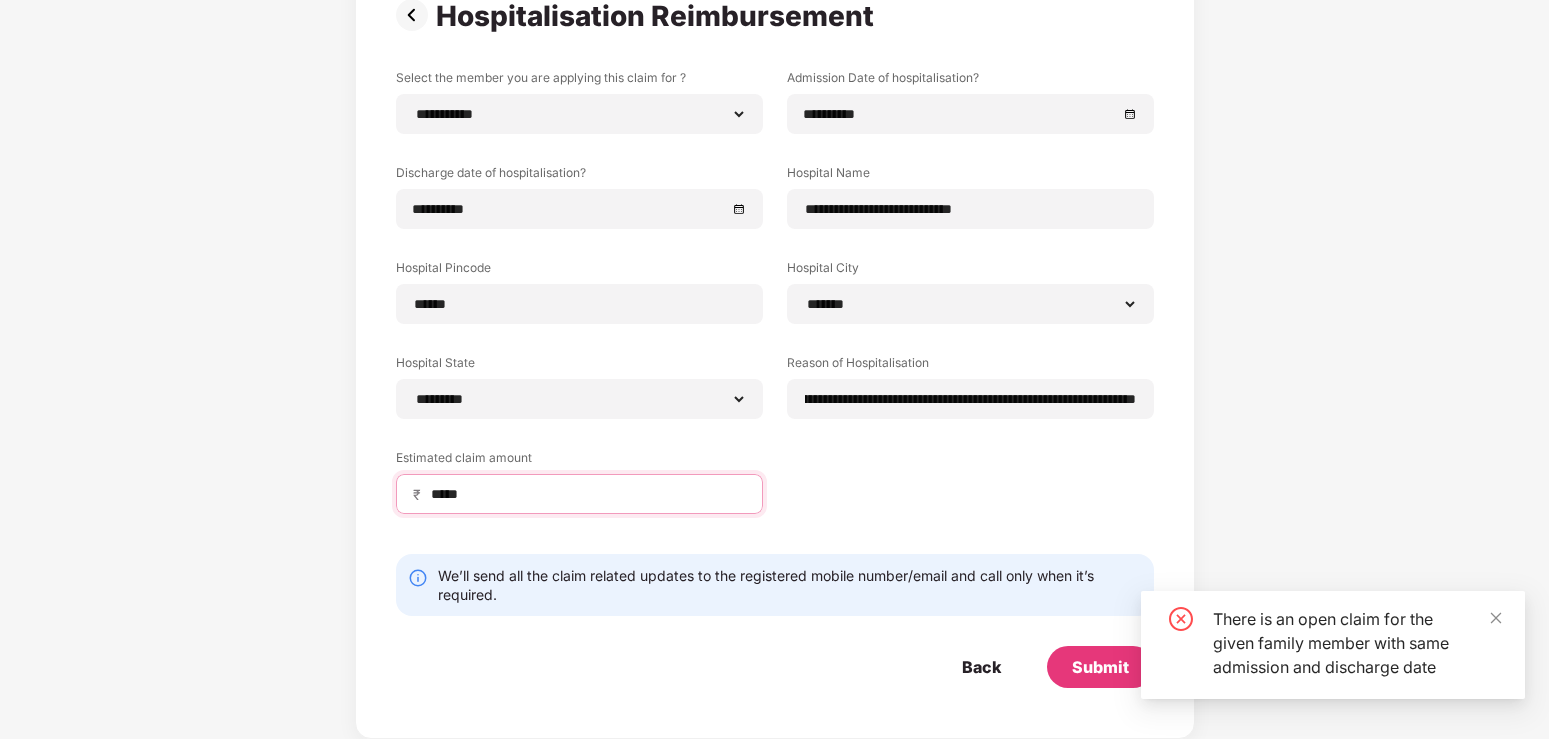 click on "*****" at bounding box center (587, 494) 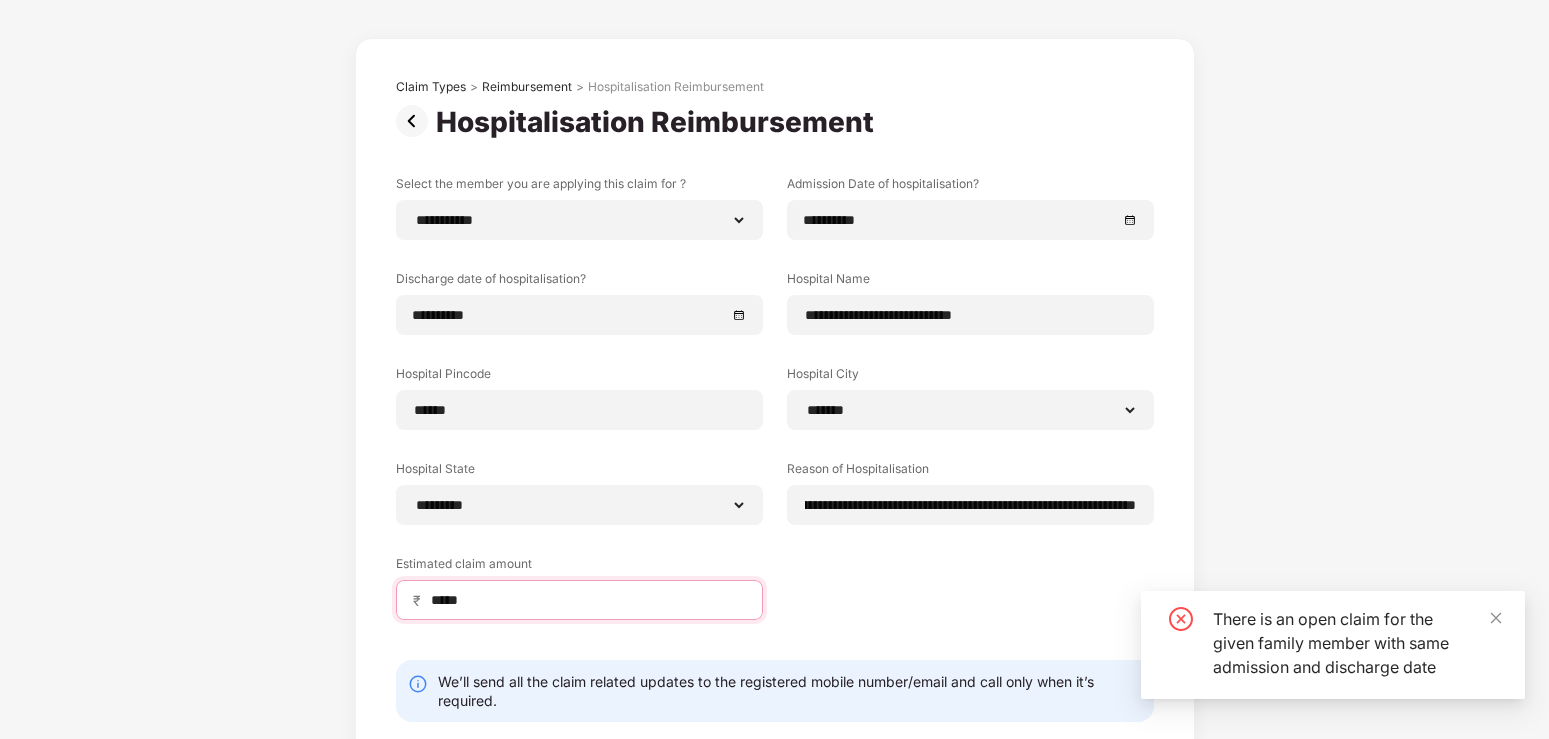 scroll, scrollTop: 0, scrollLeft: 0, axis: both 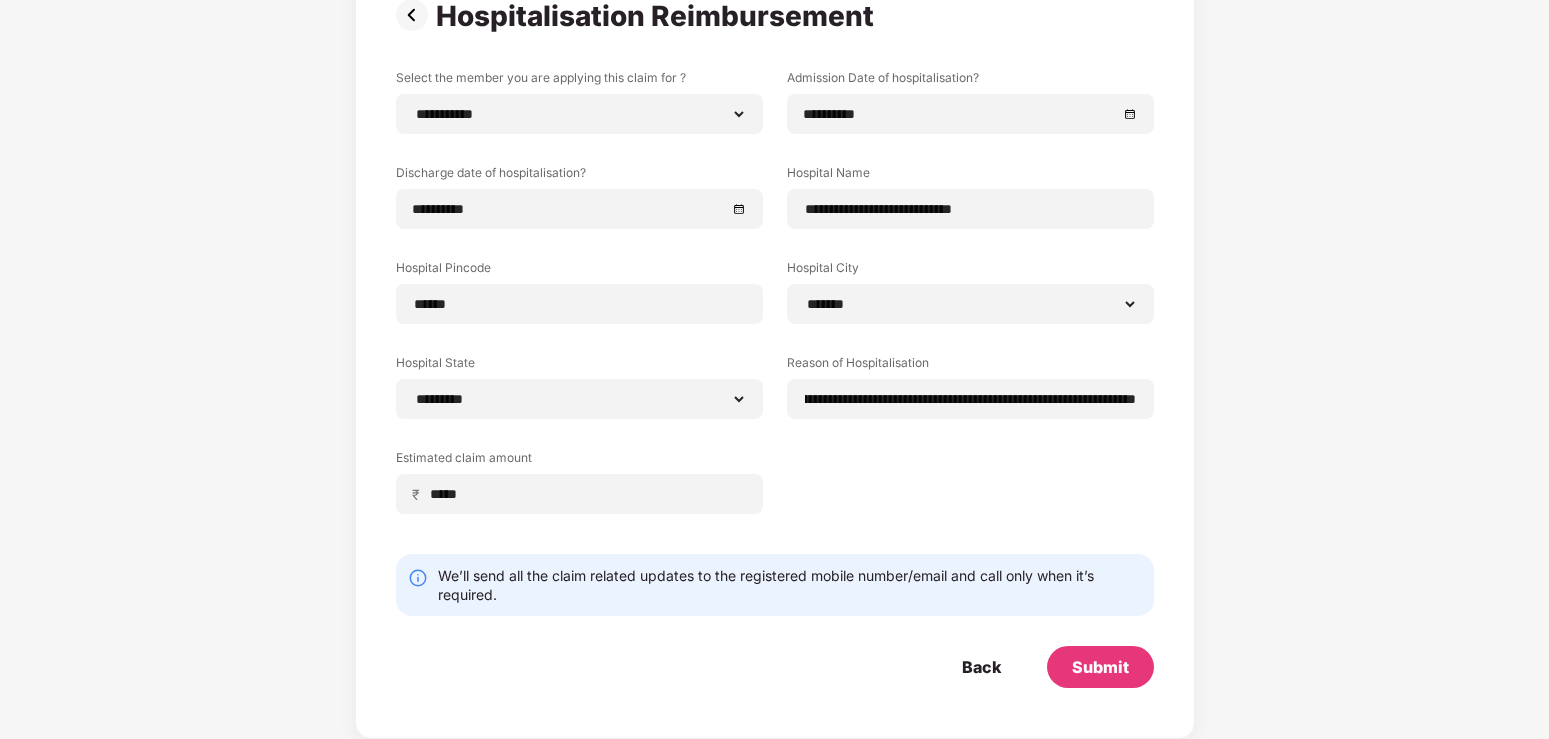 click on "We’ll send all the claim related updates to the registered mobile number/email and call only when it’s required." at bounding box center (790, 585) 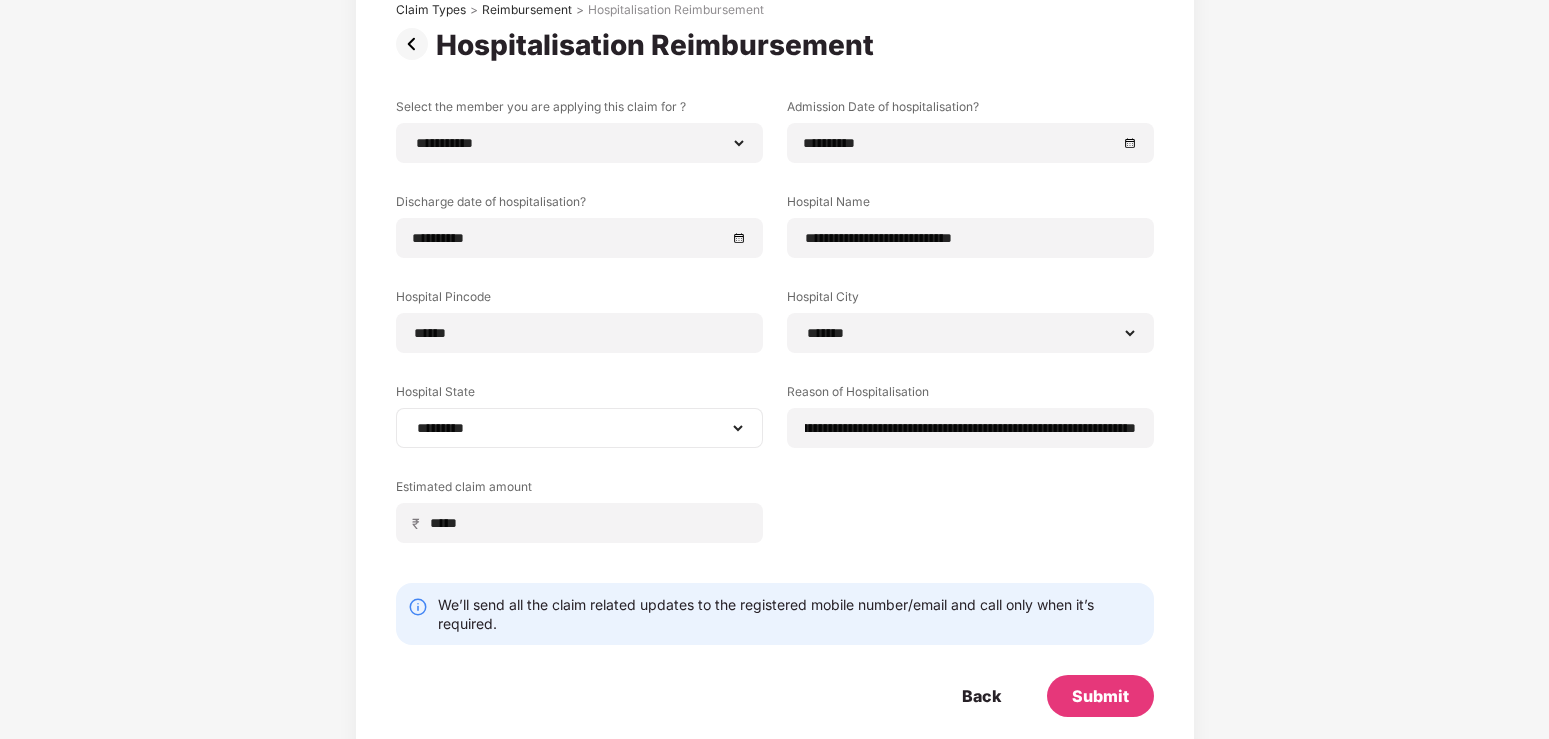 scroll, scrollTop: 172, scrollLeft: 0, axis: vertical 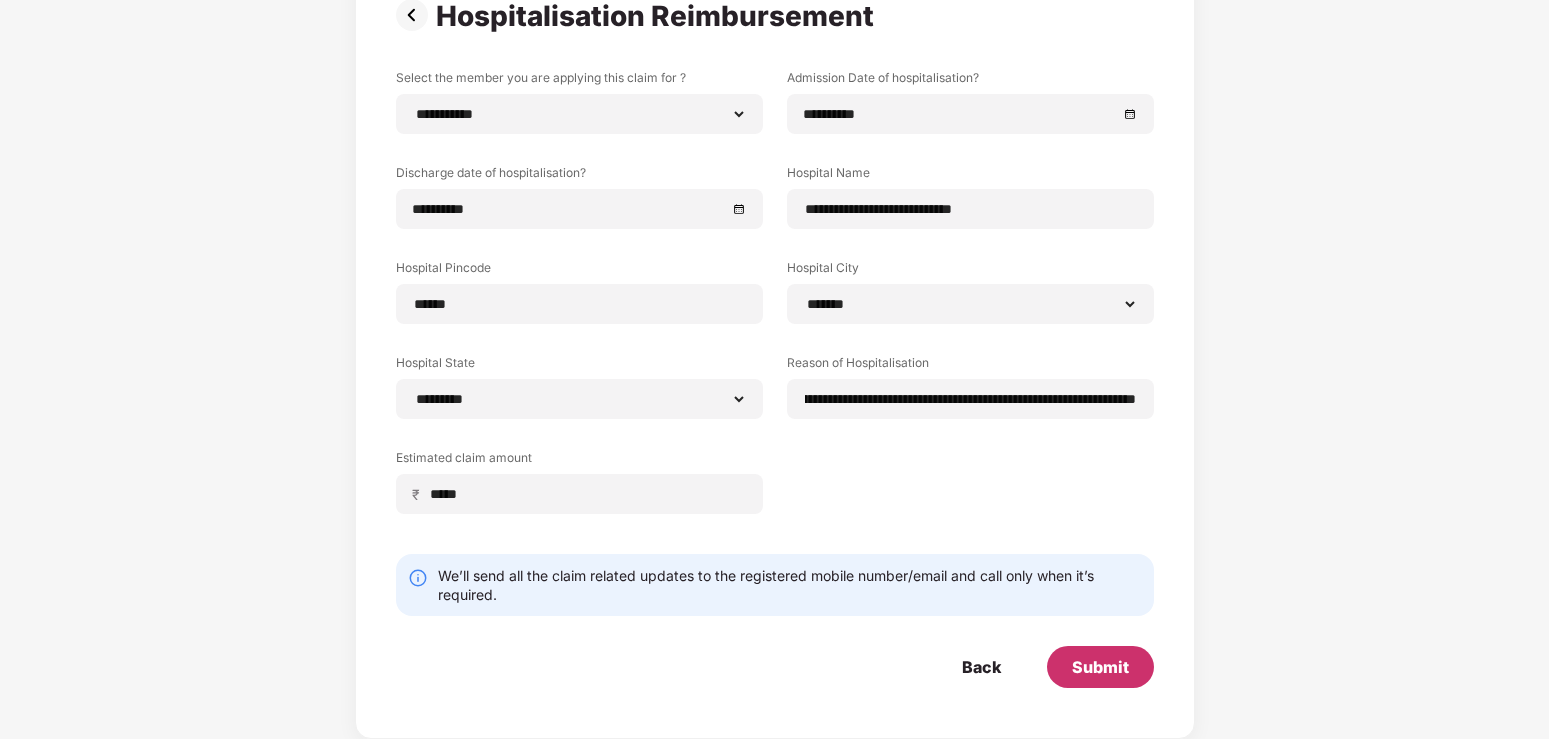click on "Submit" at bounding box center (1100, 667) 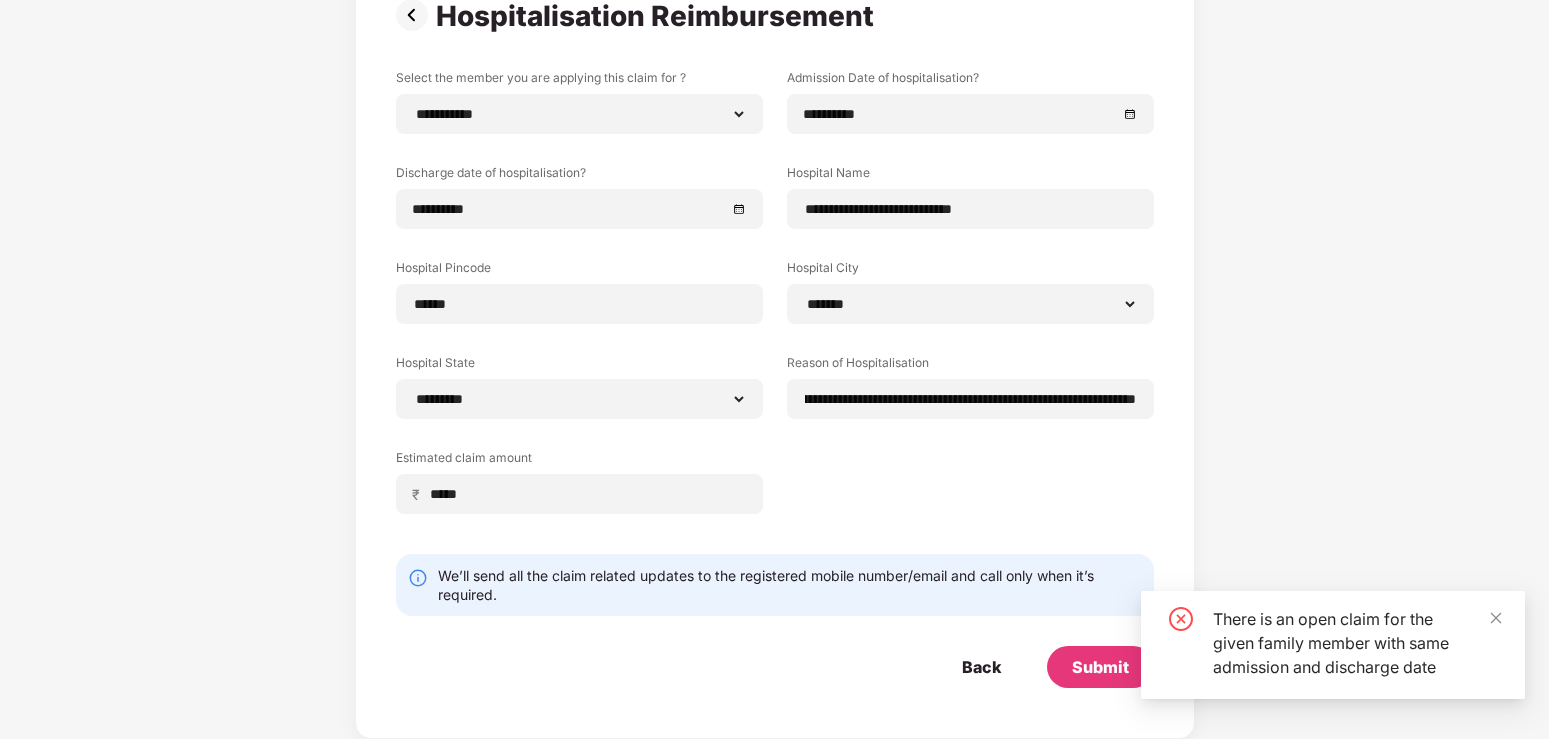 scroll, scrollTop: 0, scrollLeft: 0, axis: both 